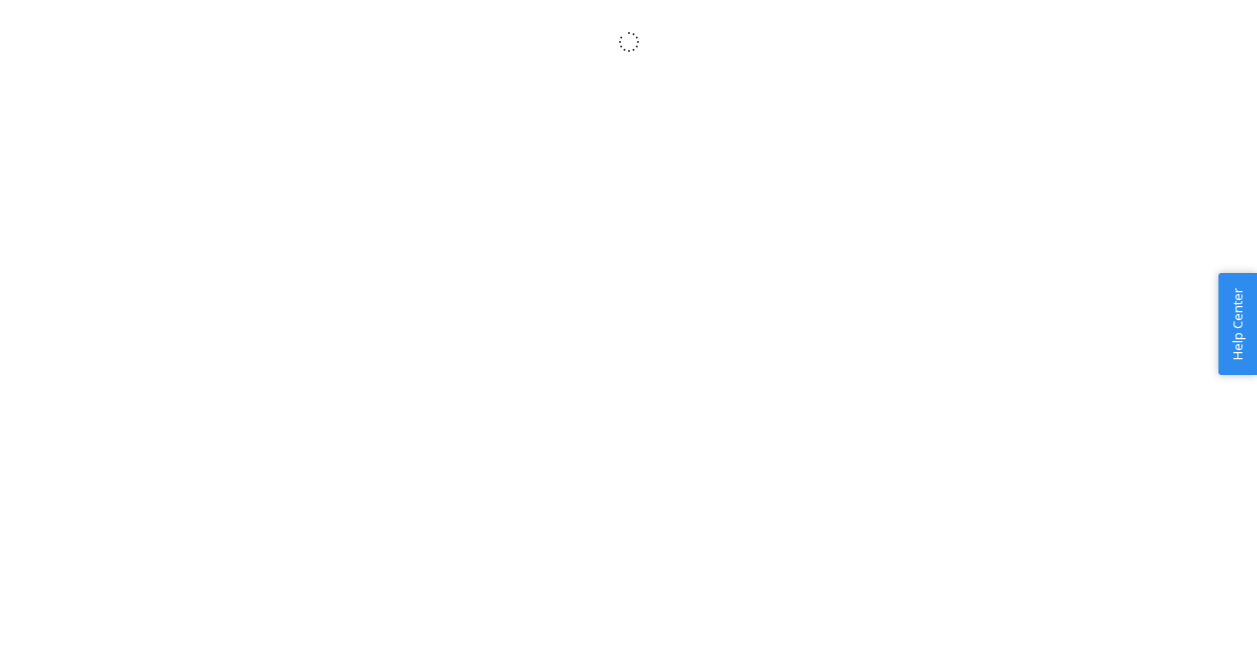 scroll, scrollTop: 0, scrollLeft: 0, axis: both 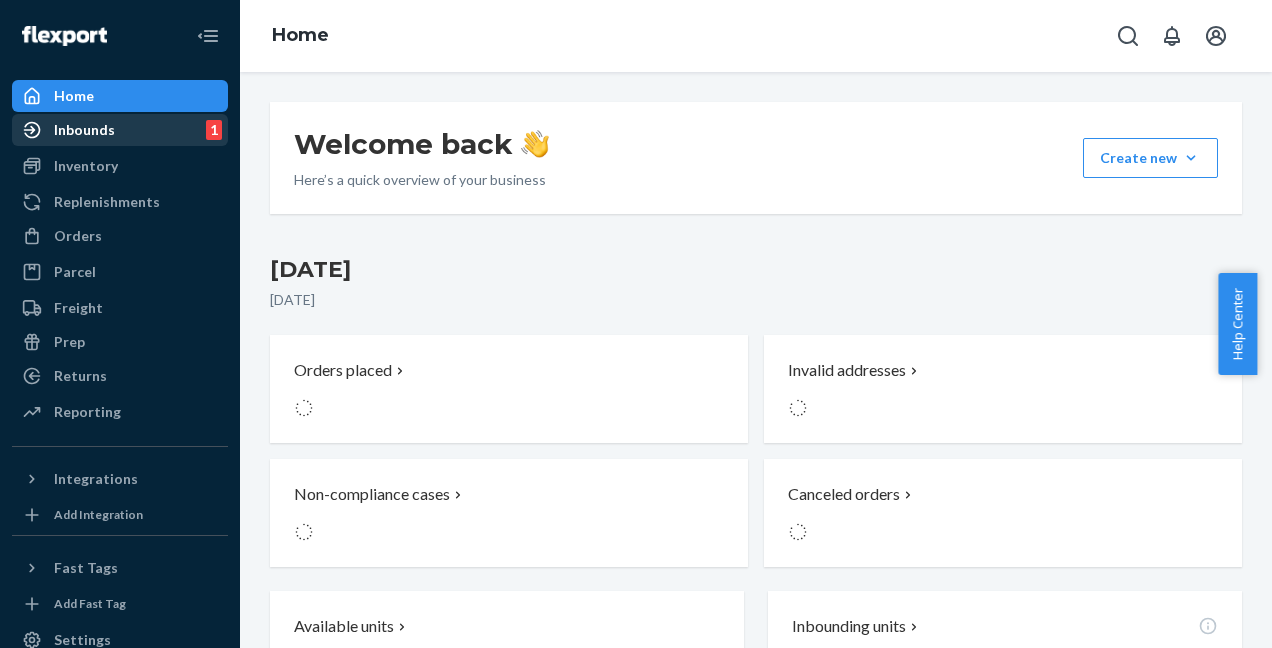 click on "Inbounds" at bounding box center (84, 130) 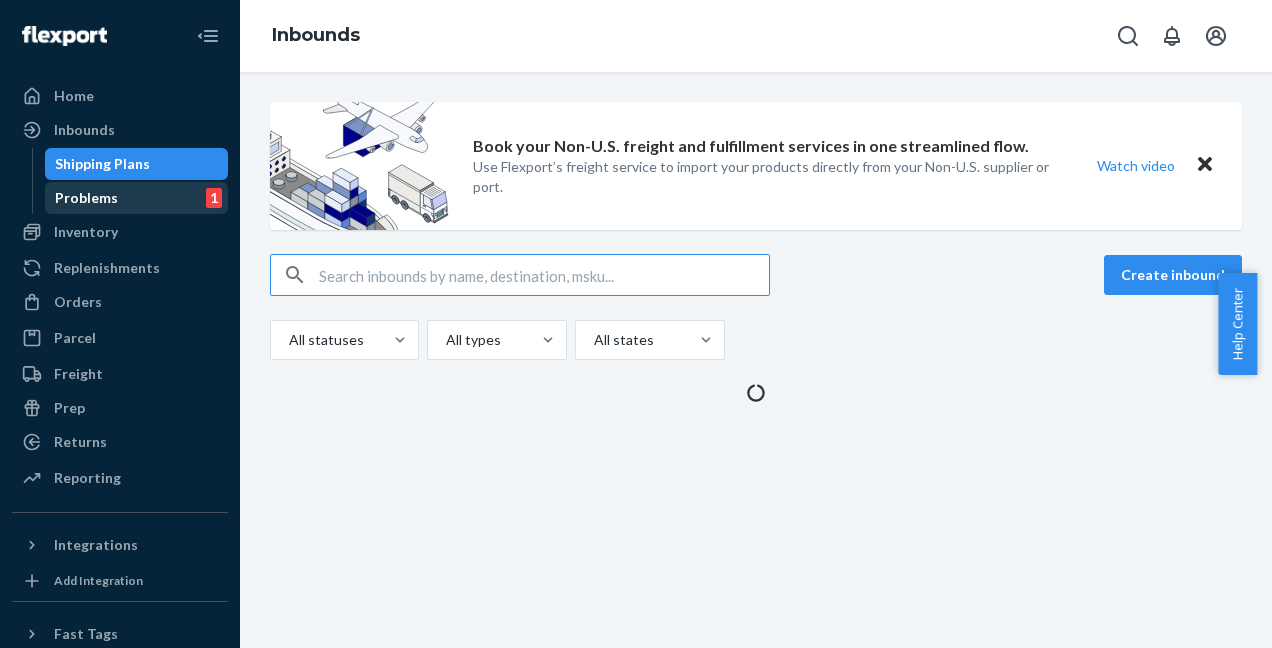 click on "Problems" at bounding box center (86, 198) 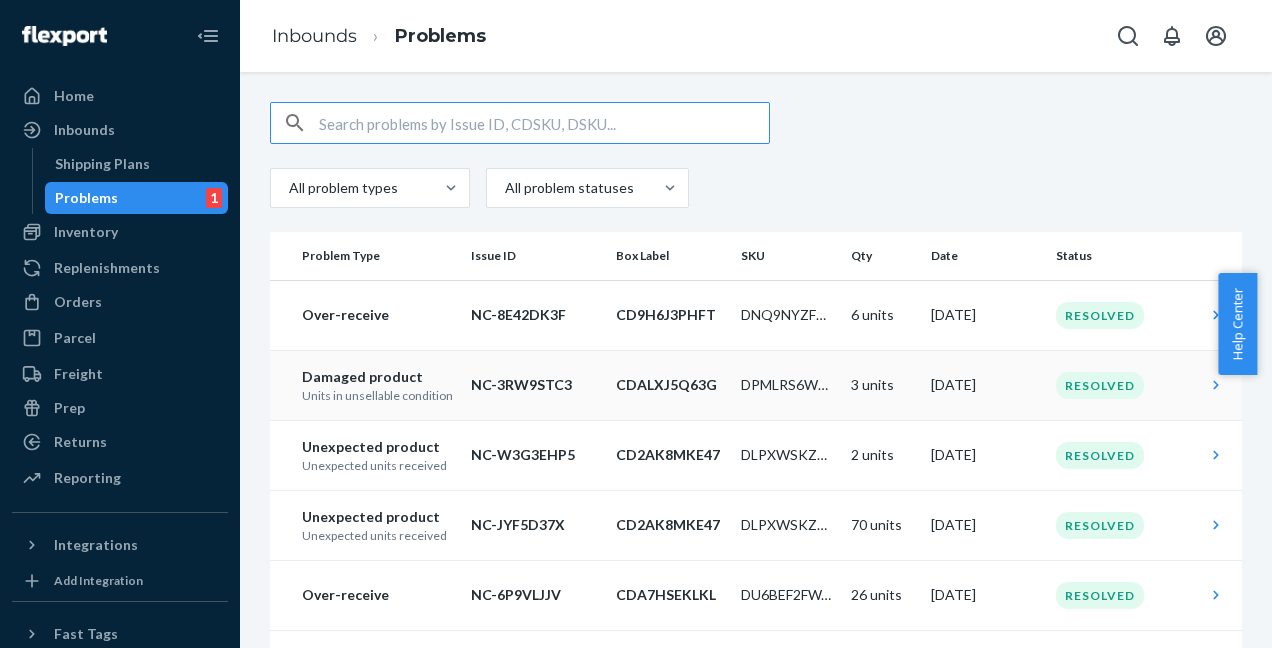 click on "Damaged product" at bounding box center [378, 377] 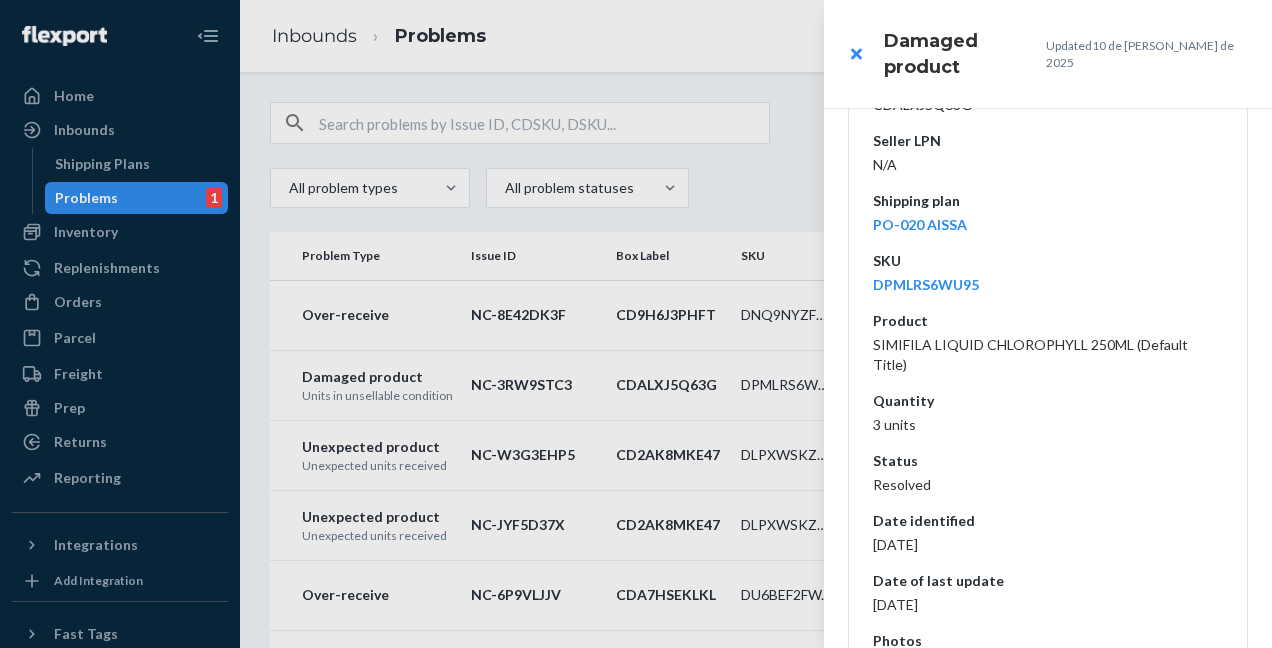 scroll, scrollTop: 437, scrollLeft: 0, axis: vertical 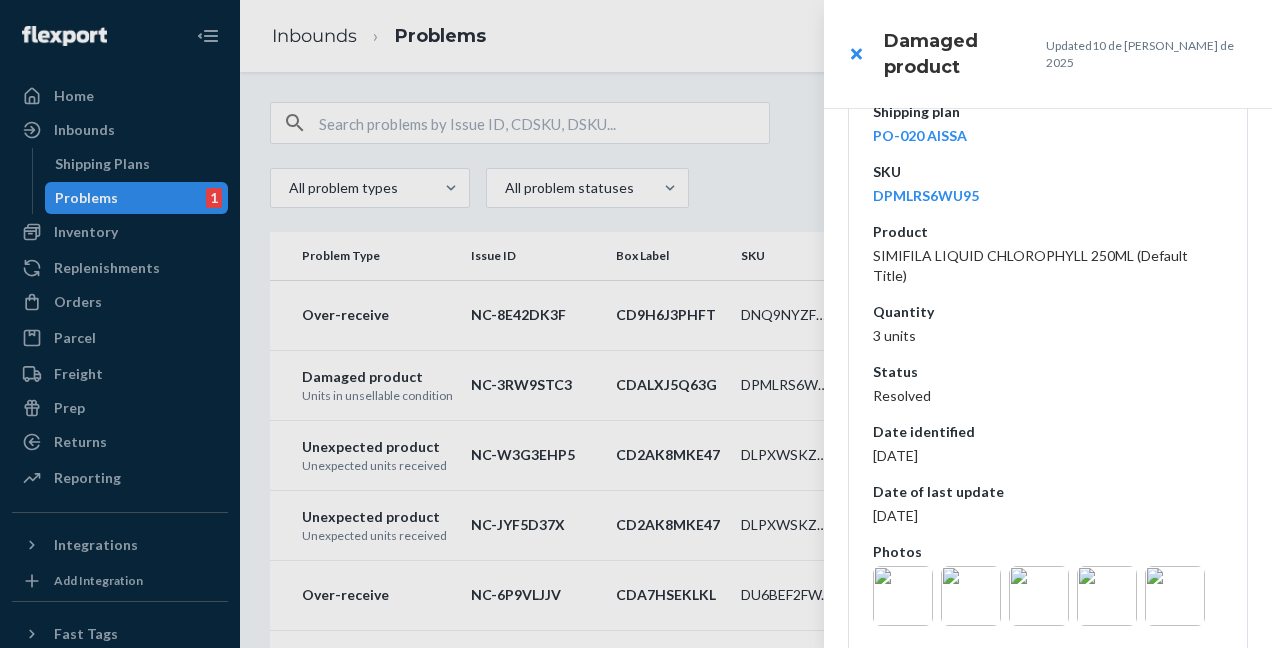 click at bounding box center (903, 596) 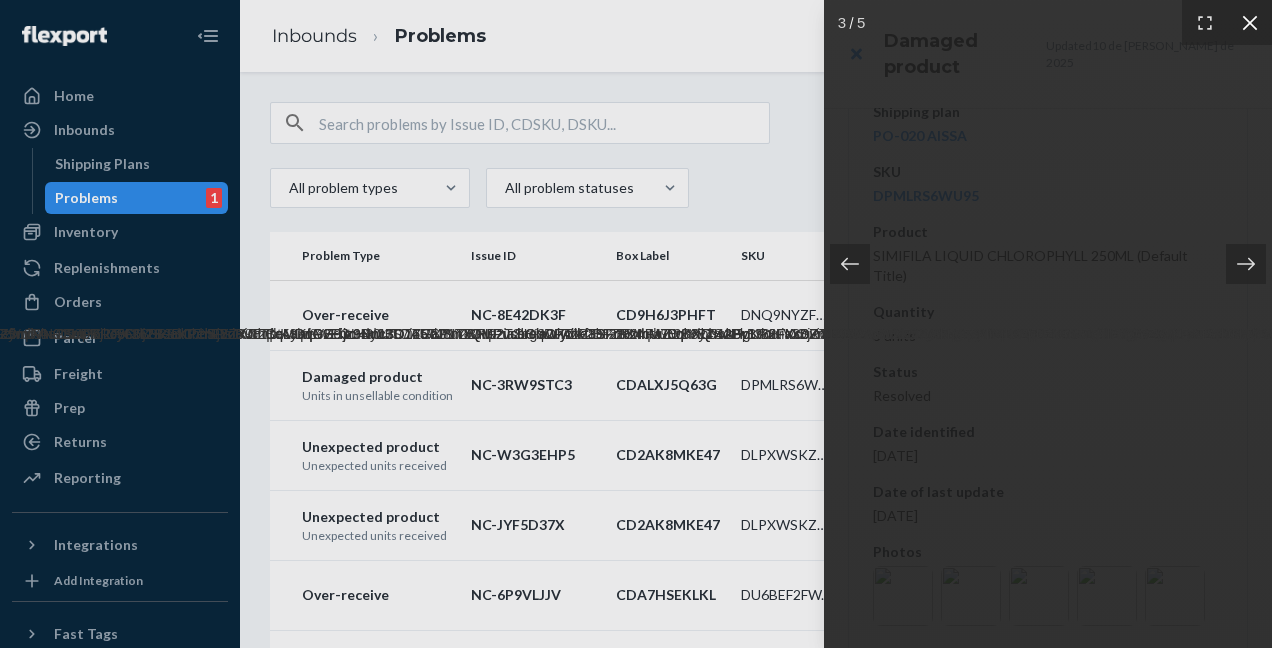click 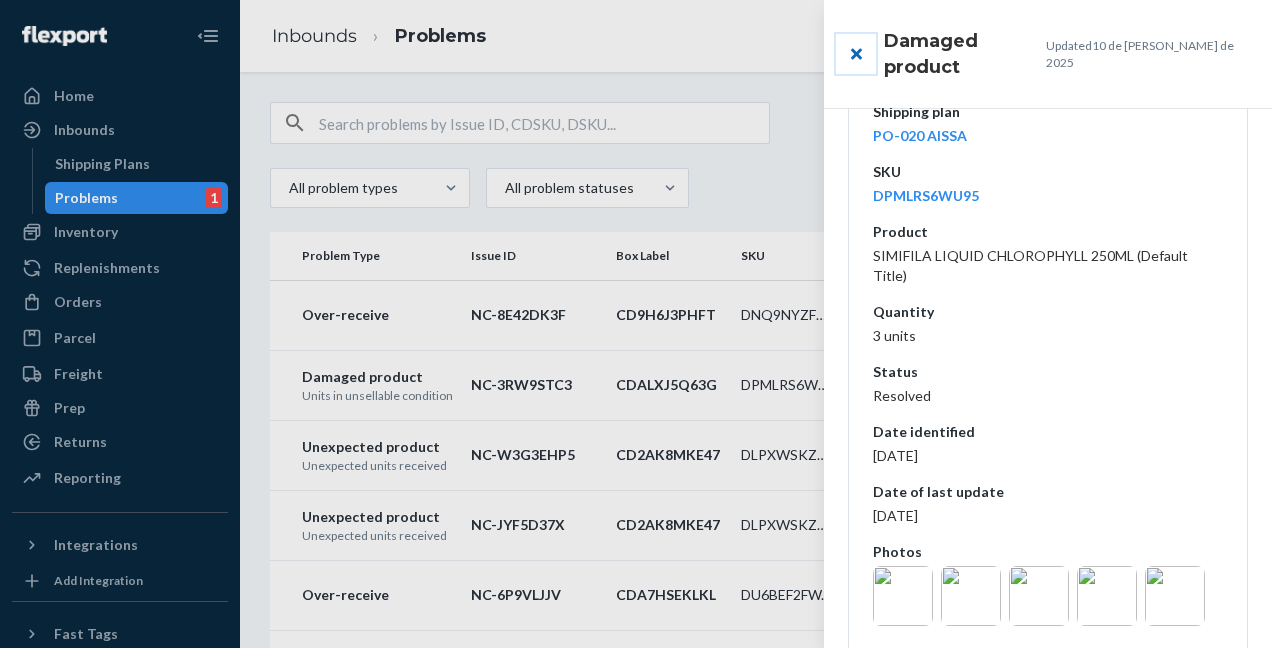 click at bounding box center [856, 54] 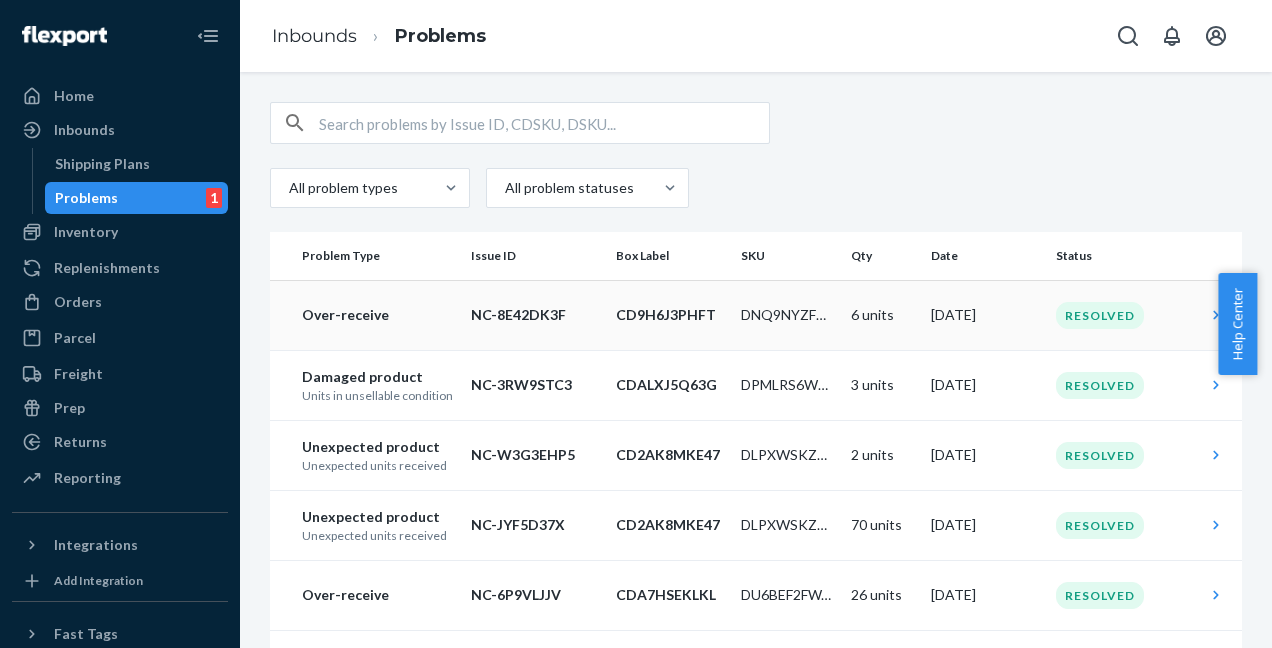 click on "NC-8E42DK3F" at bounding box center [535, 315] 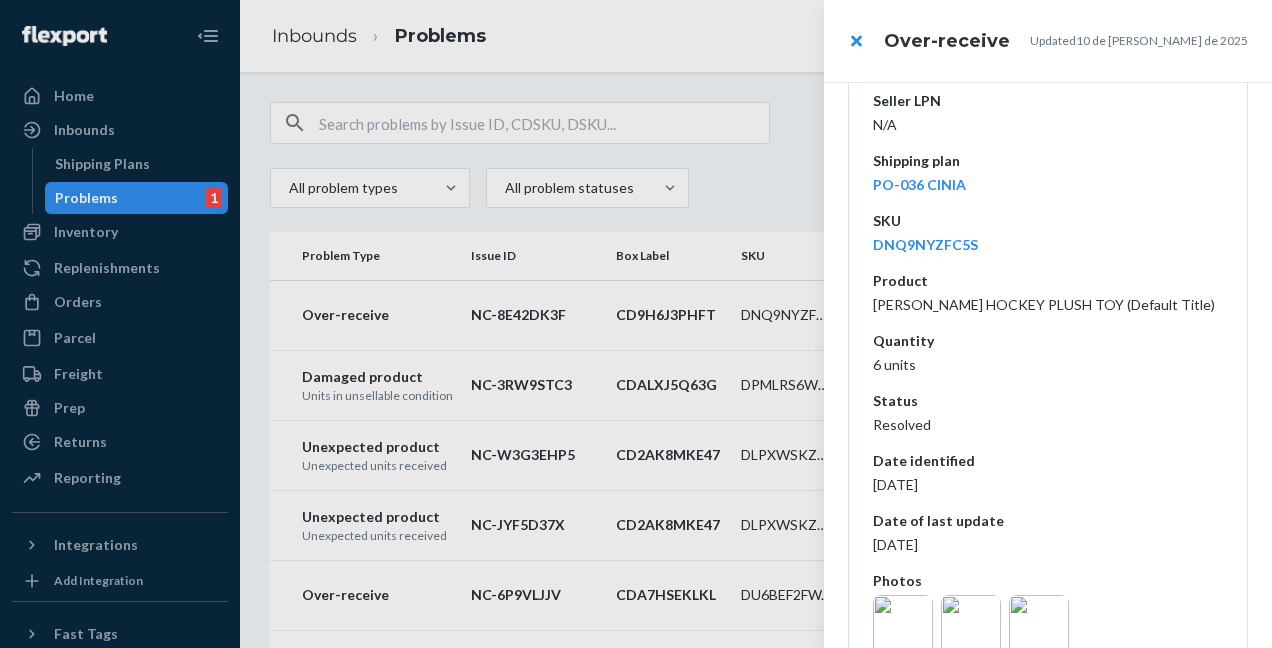 scroll, scrollTop: 417, scrollLeft: 0, axis: vertical 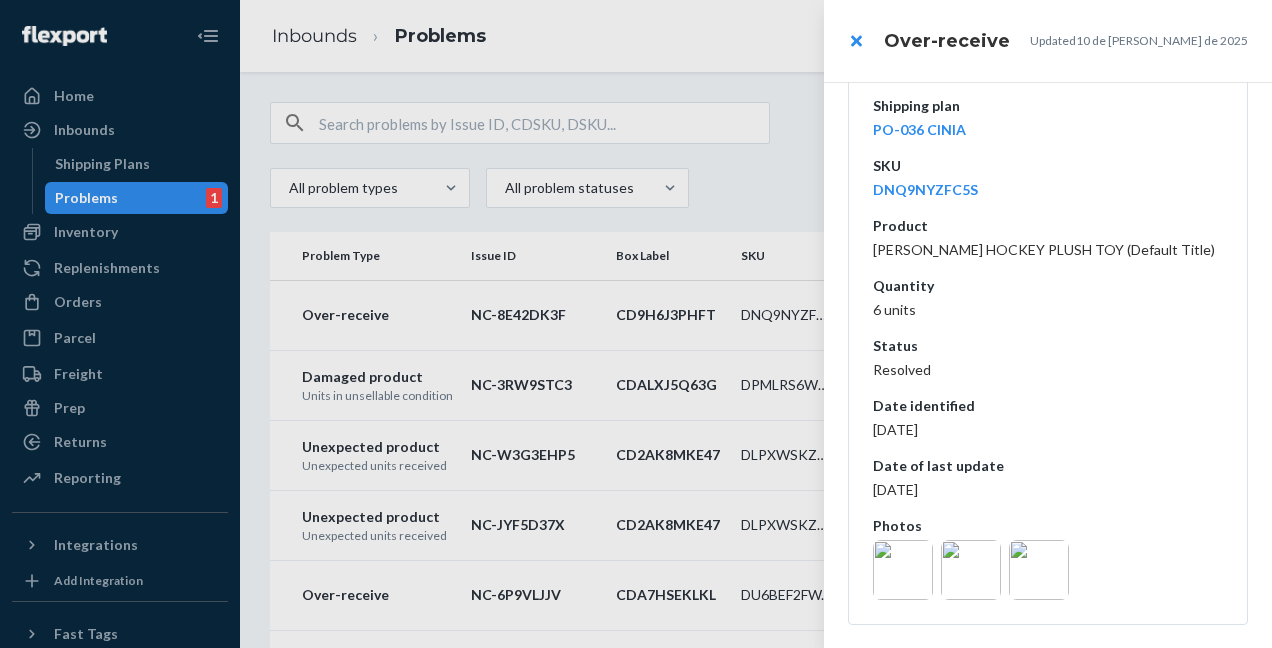 click at bounding box center [903, 570] 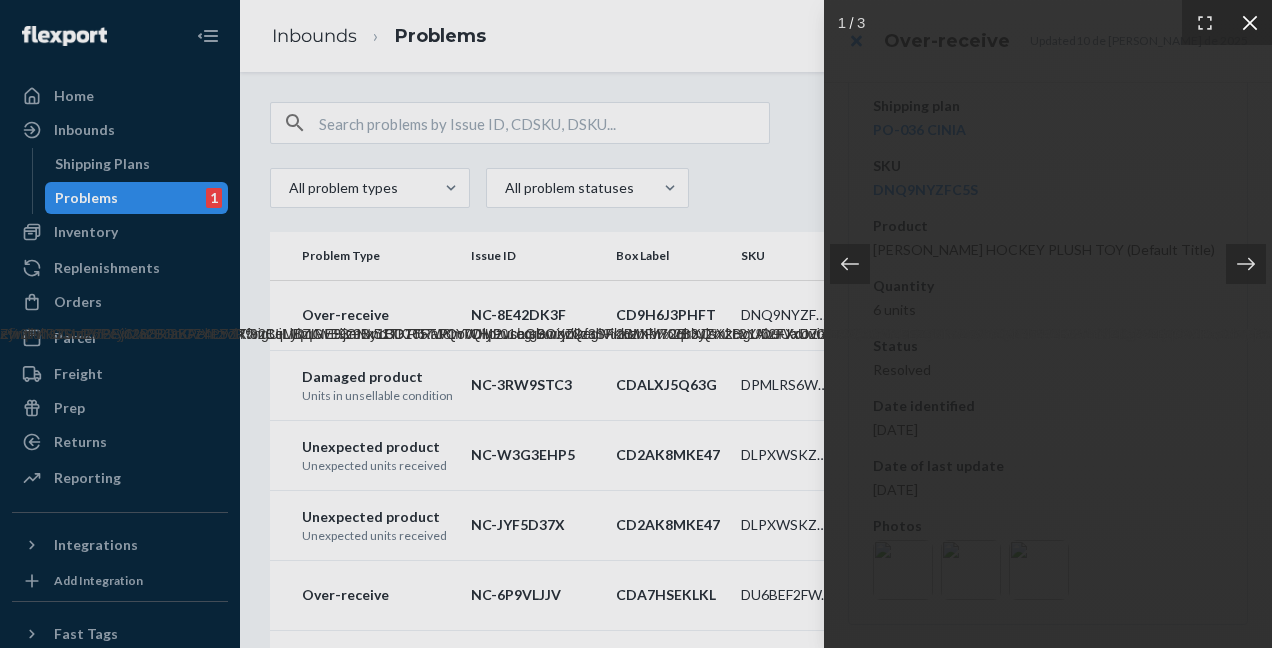 click 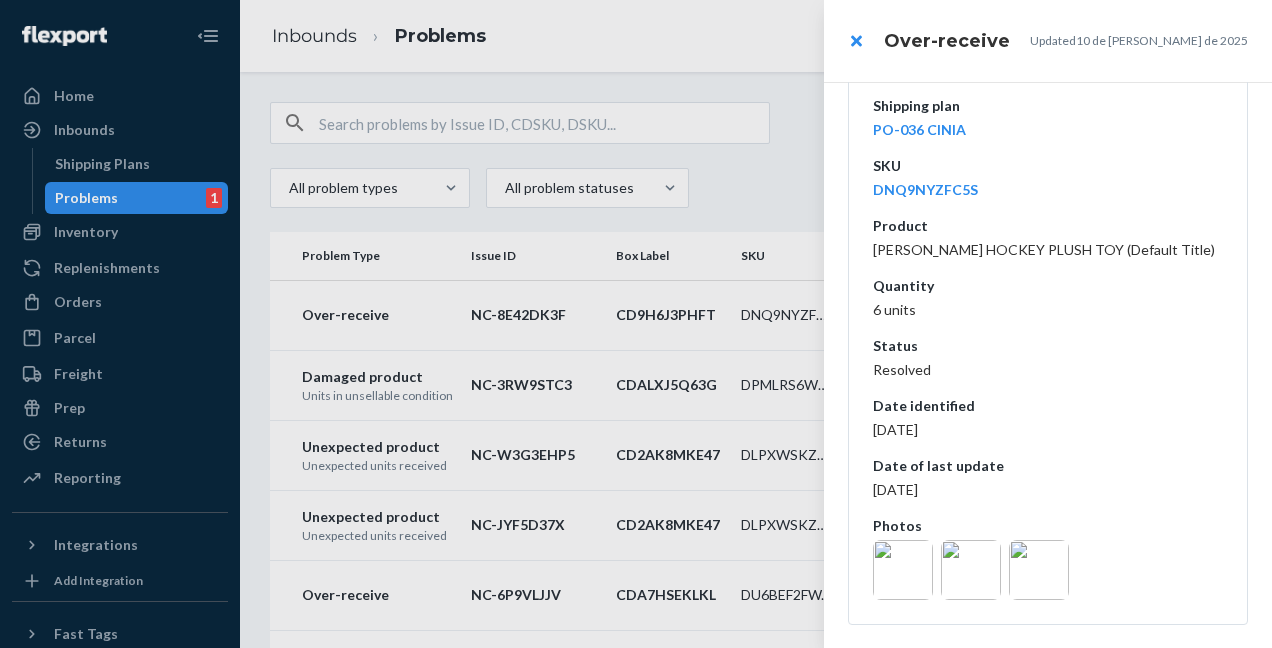 click at bounding box center (636, 324) 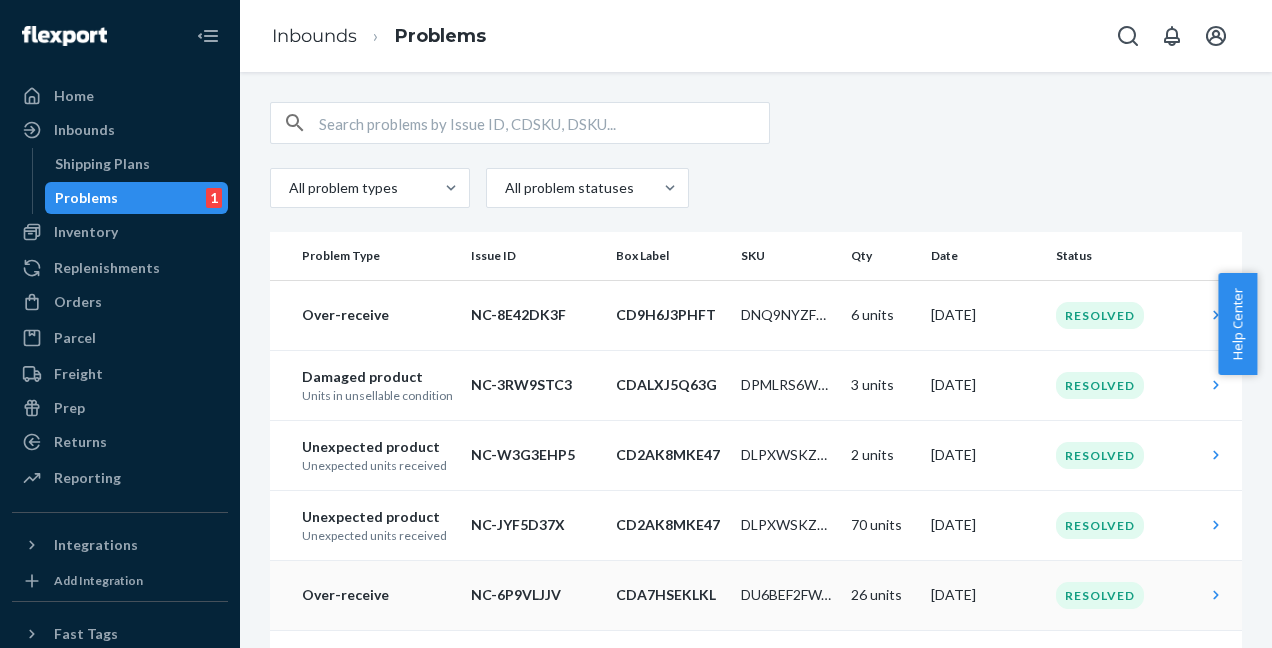 click on "Over-receive" at bounding box center [378, 595] 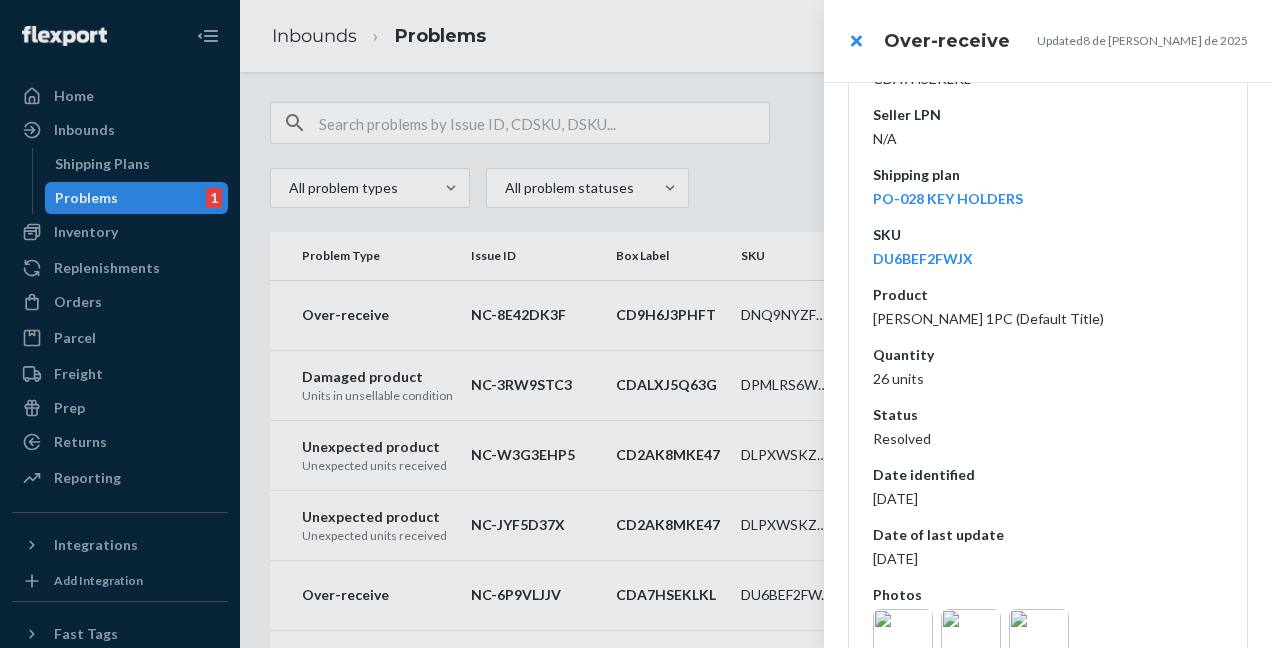 scroll, scrollTop: 417, scrollLeft: 0, axis: vertical 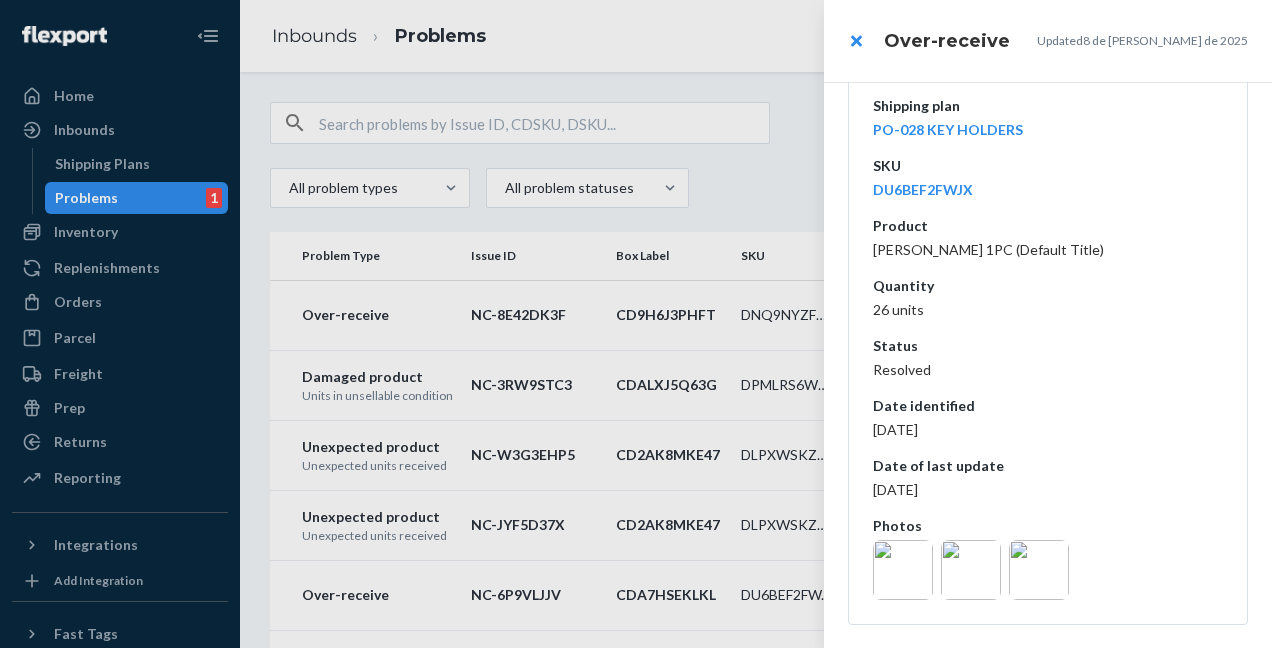click at bounding box center [903, 570] 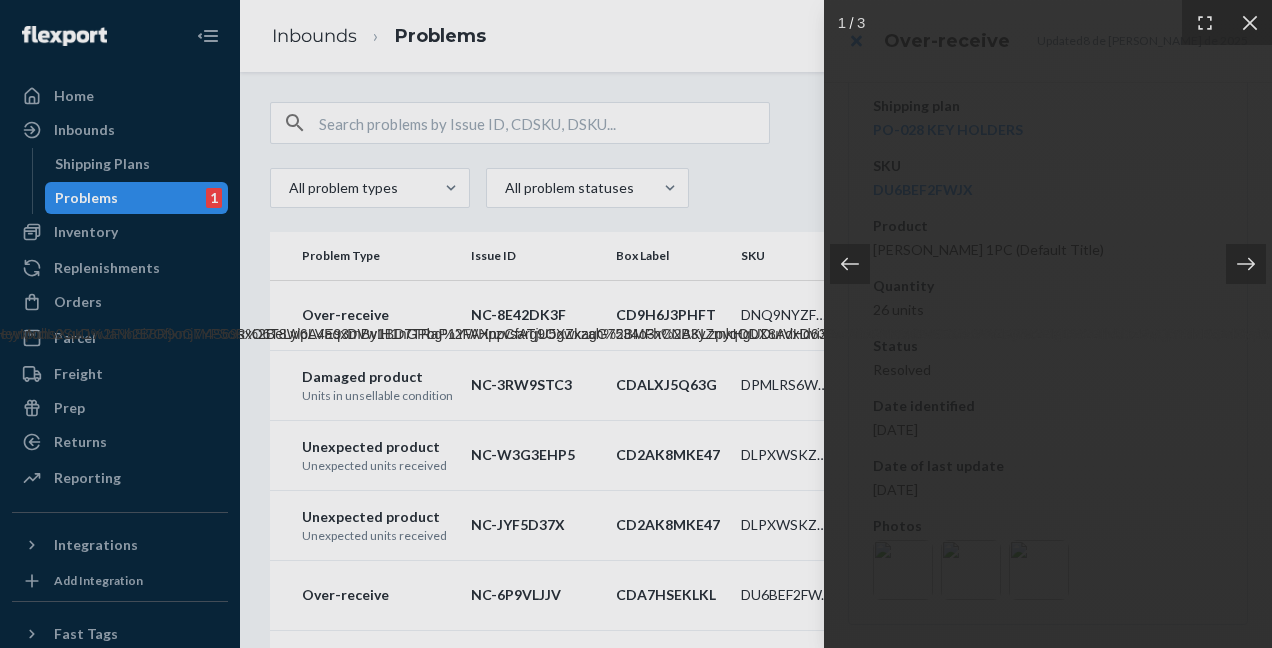 click at bounding box center [1048, 324] 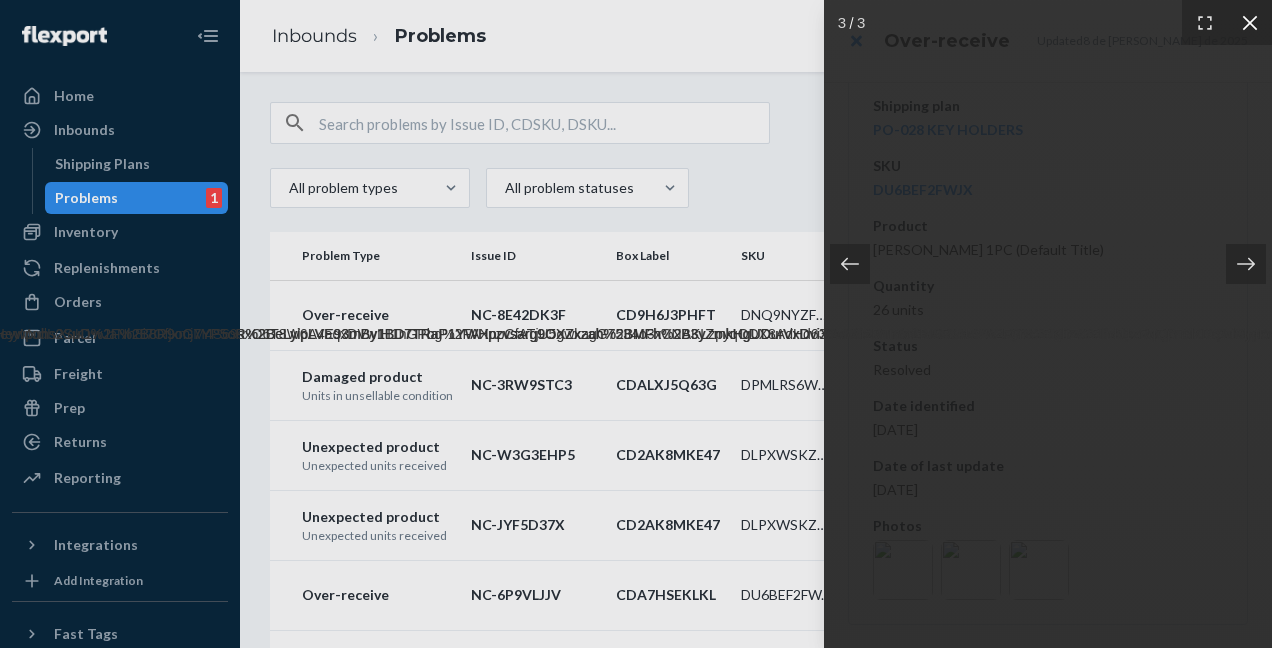 click 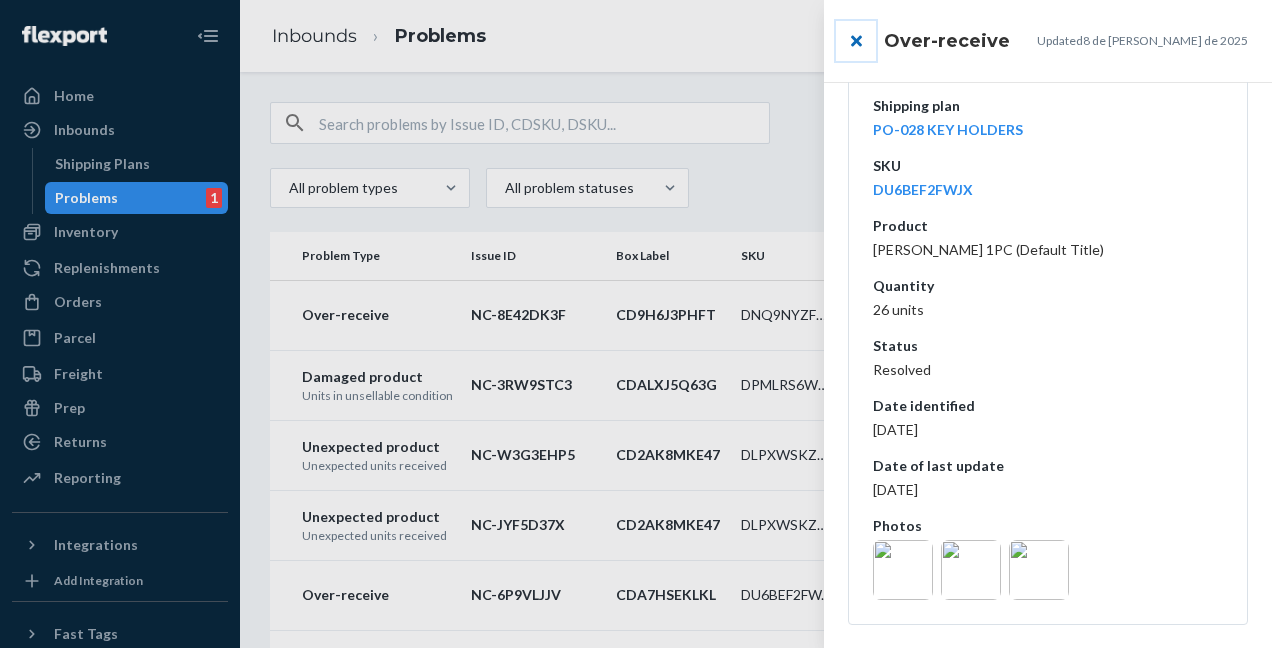 click at bounding box center (856, 41) 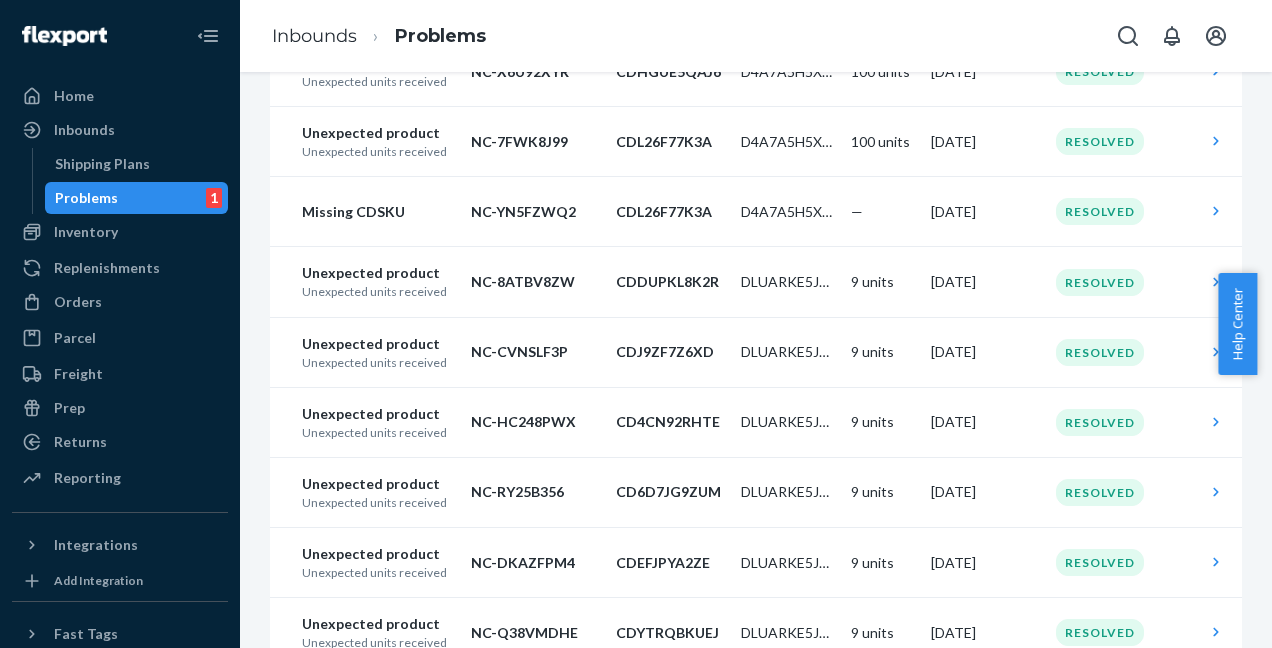 scroll, scrollTop: 1119, scrollLeft: 0, axis: vertical 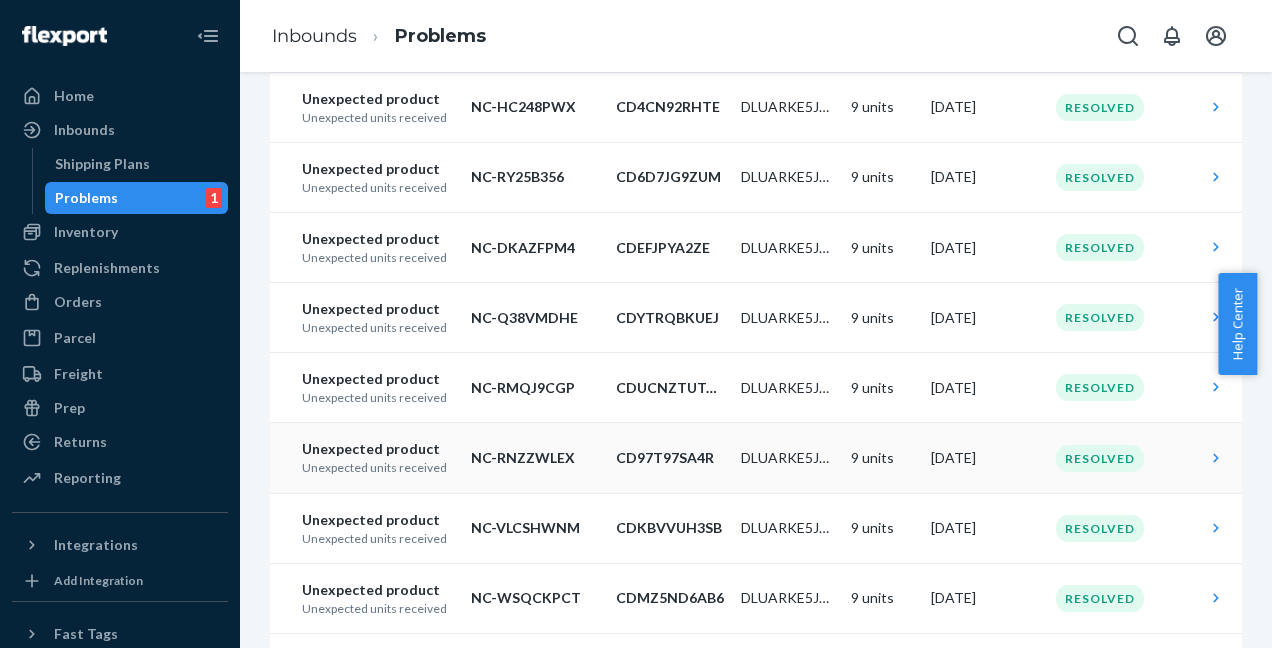 click on "Unexpected product" at bounding box center [378, 449] 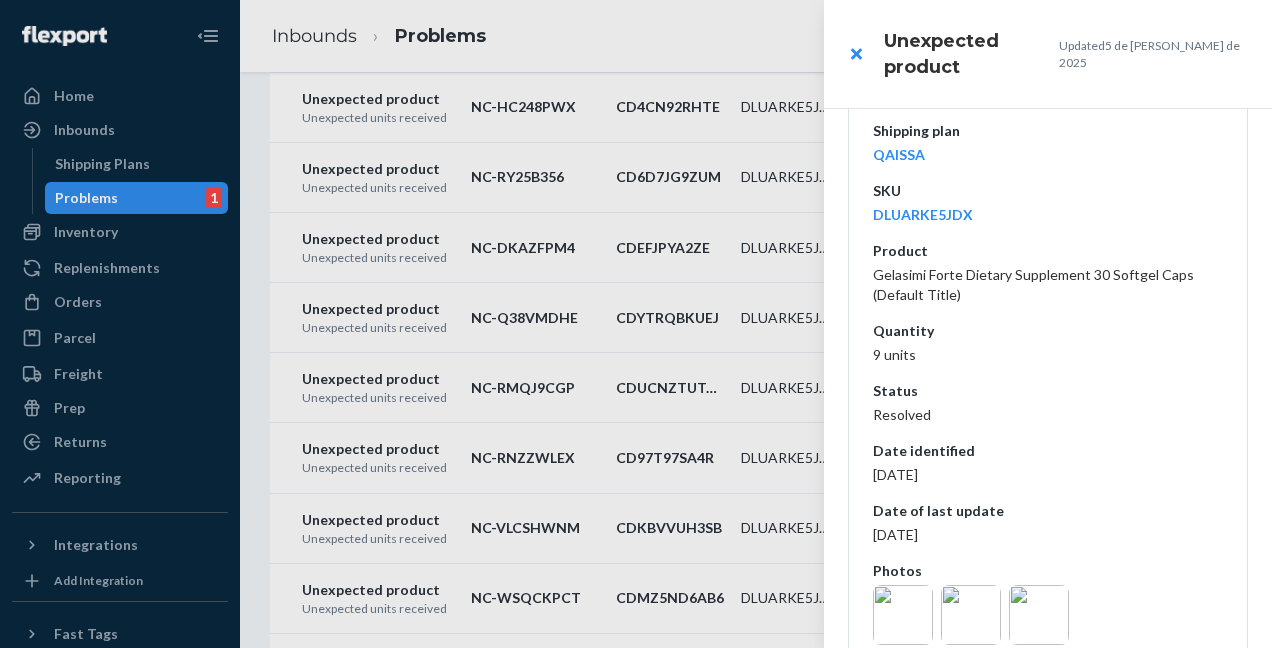 scroll, scrollTop: 437, scrollLeft: 0, axis: vertical 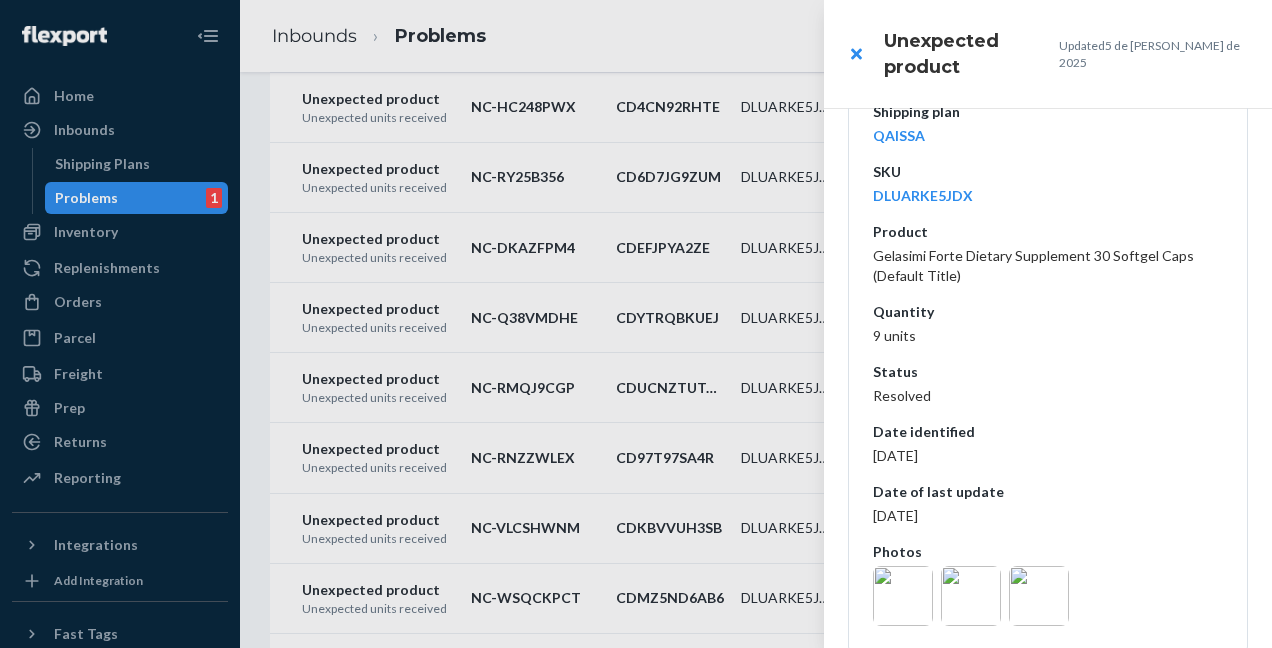 click at bounding box center (636, 324) 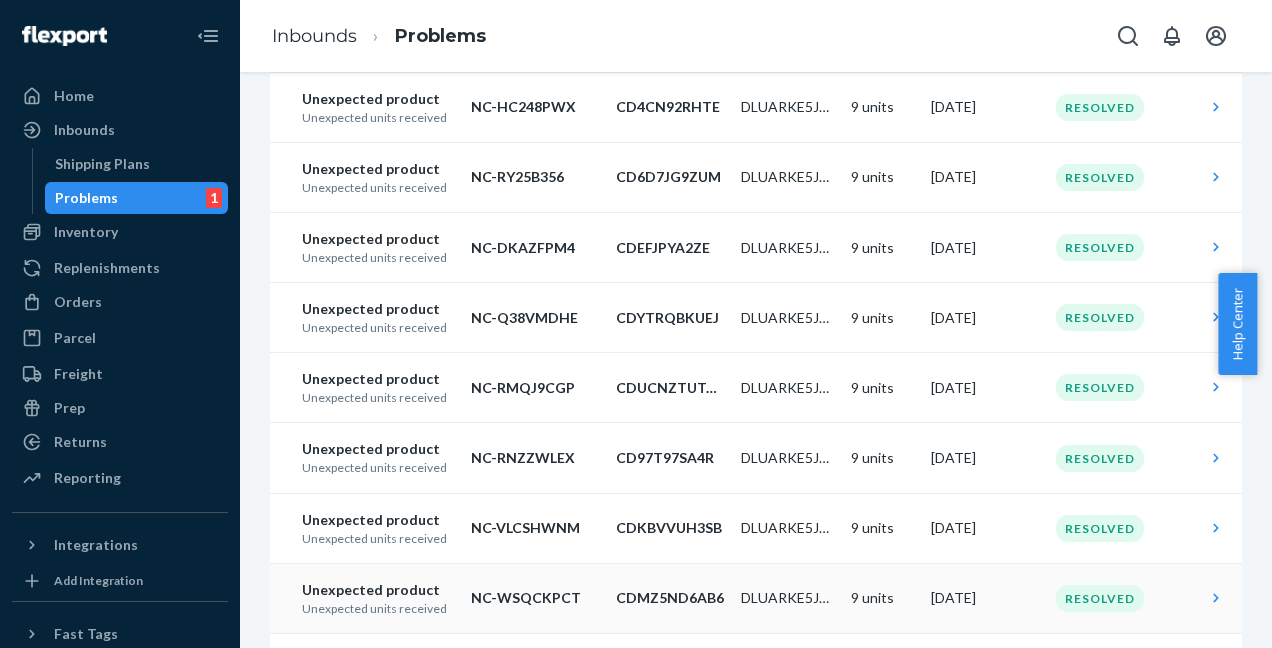 click on "NC-WSQCKPCT" at bounding box center [535, 598] 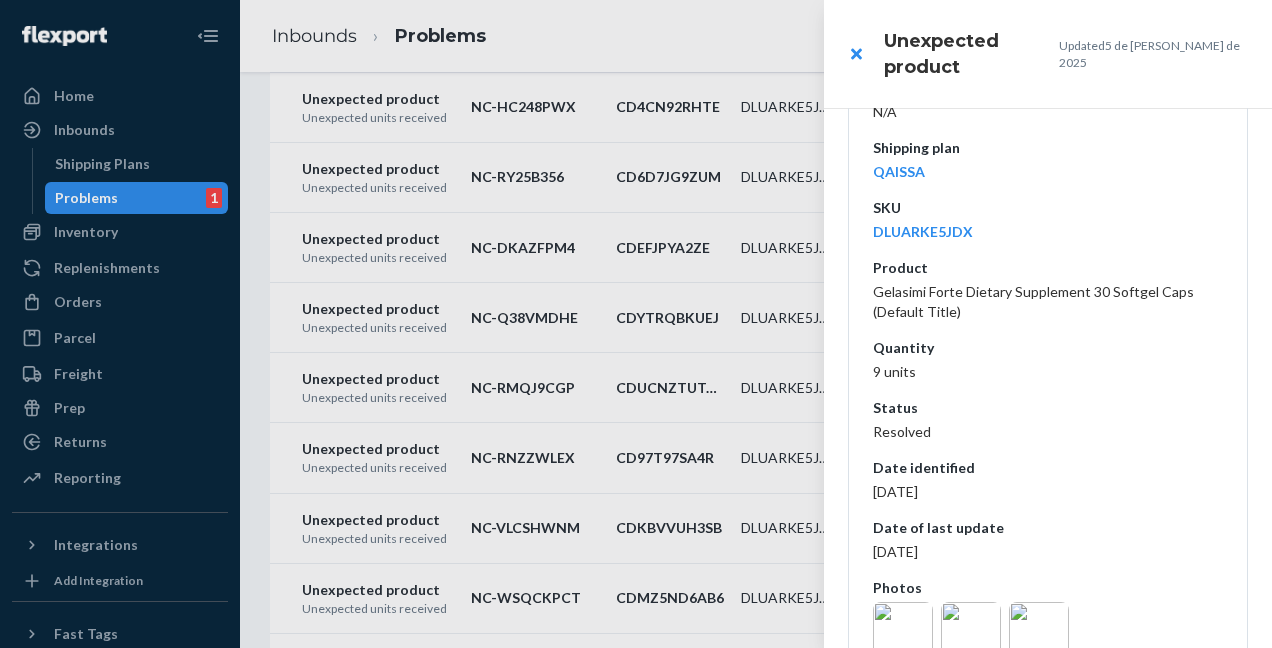scroll, scrollTop: 437, scrollLeft: 0, axis: vertical 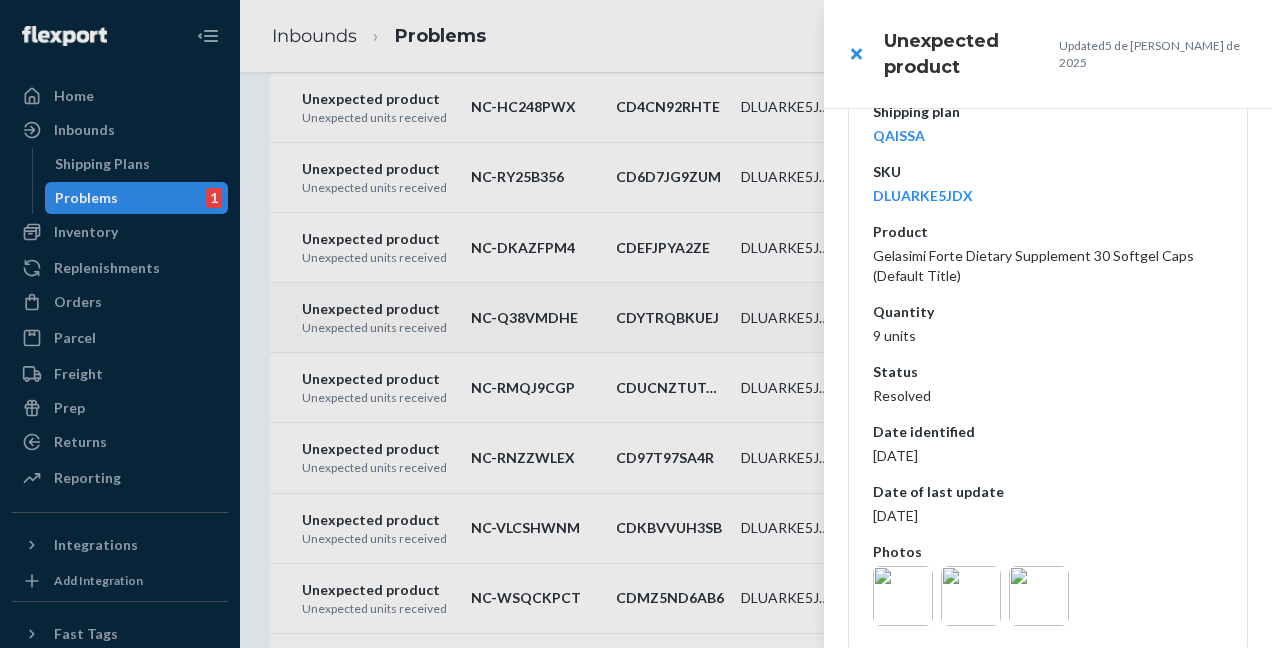 click at bounding box center (636, 324) 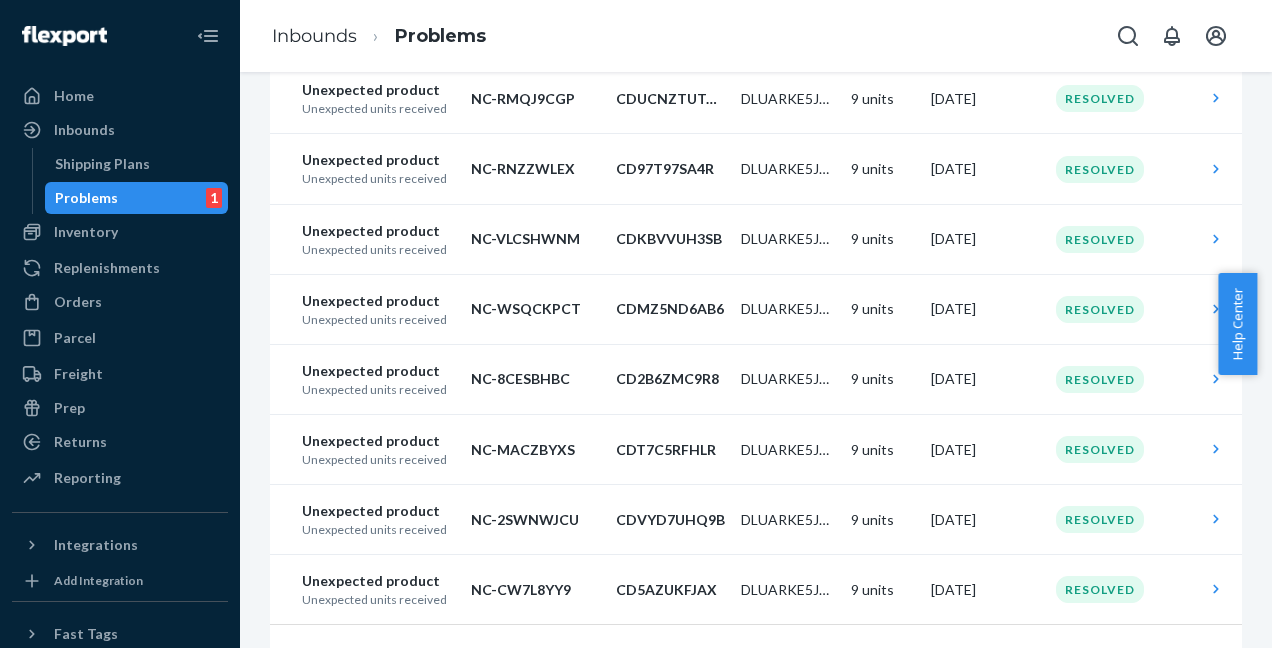 scroll, scrollTop: 1470, scrollLeft: 0, axis: vertical 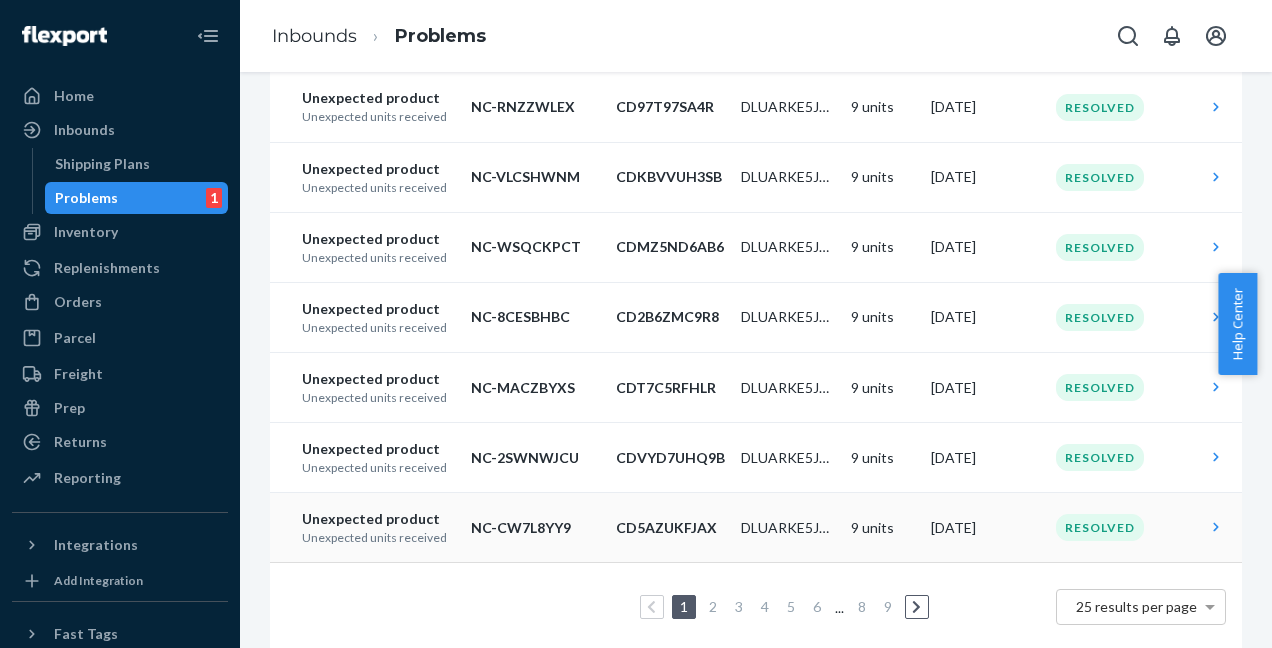 click on "NC-CW7L8YY9" at bounding box center (535, 528) 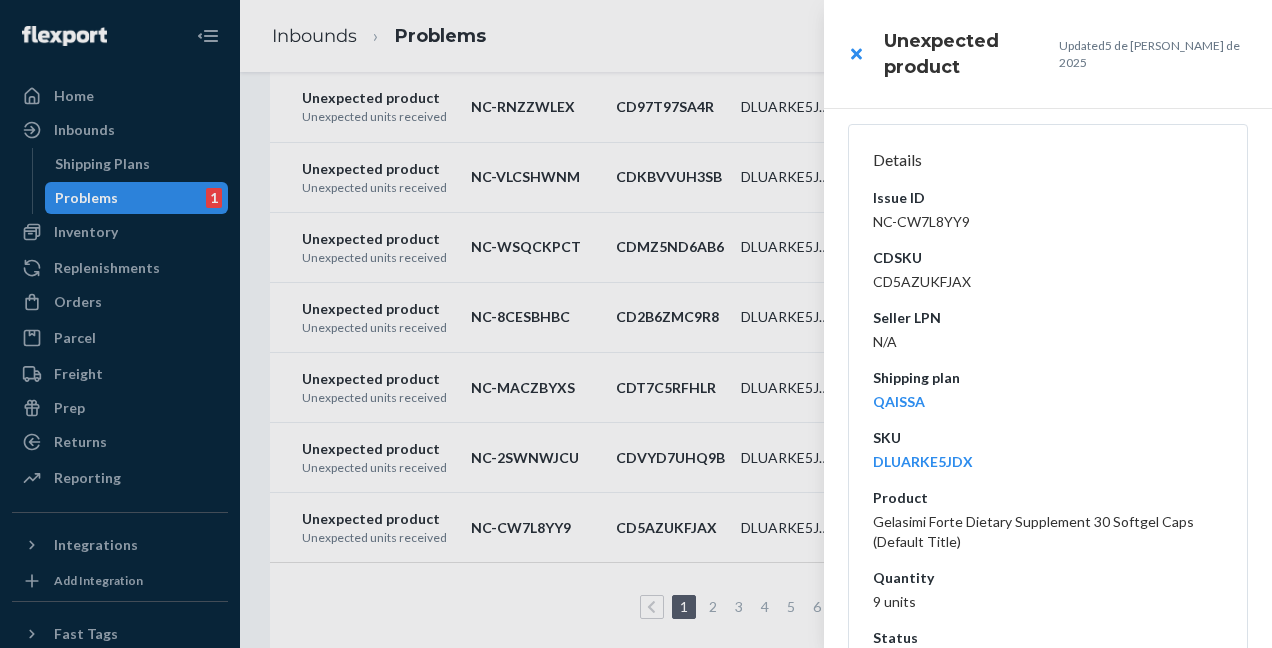 scroll, scrollTop: 437, scrollLeft: 0, axis: vertical 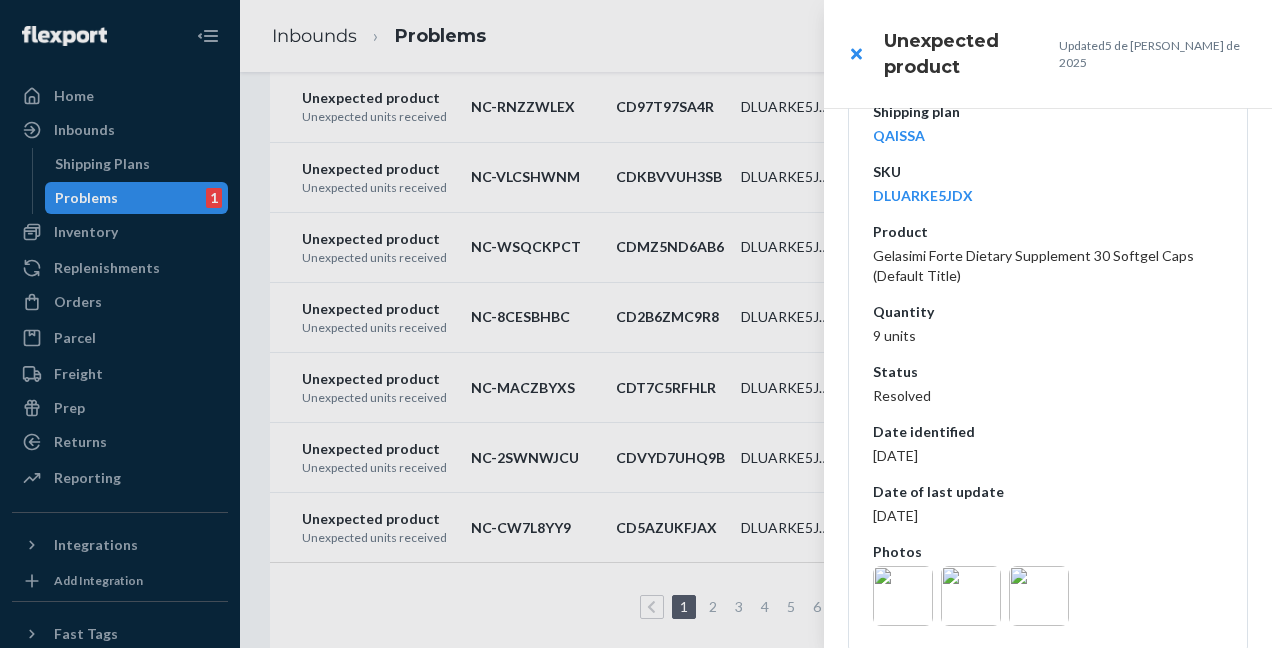 click at bounding box center [636, 324] 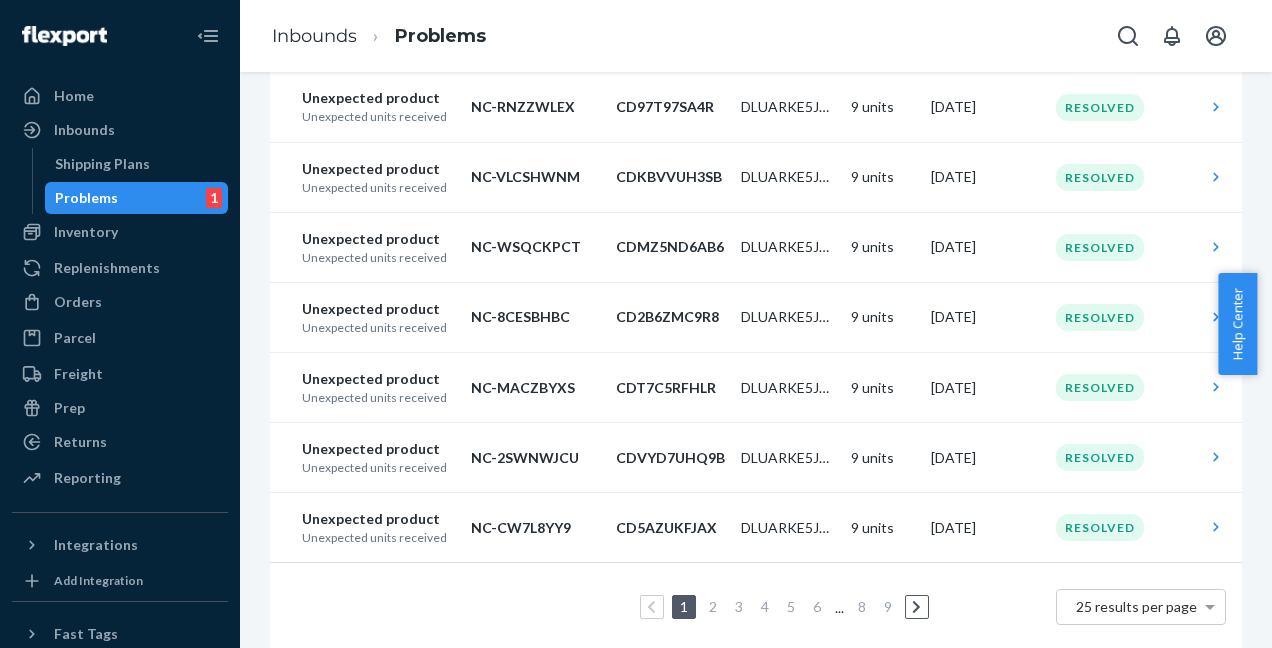 click on "4" at bounding box center (765, 606) 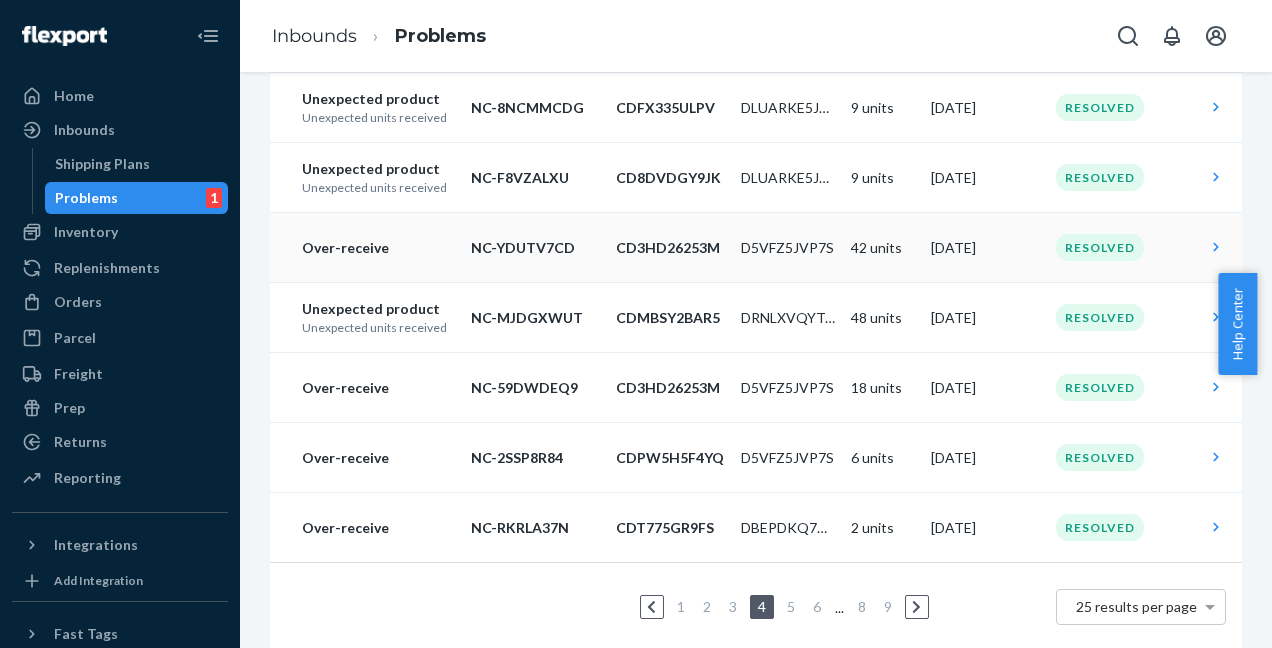 click on "NC-YDUTV7CD" at bounding box center (535, 248) 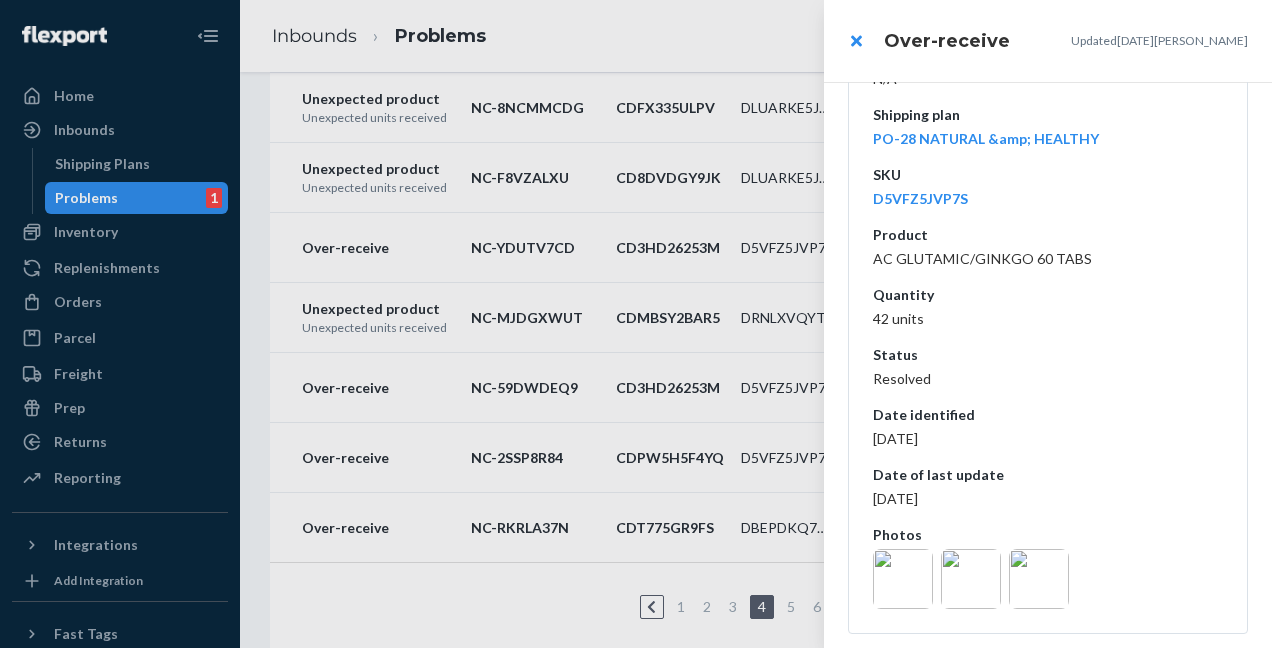 scroll, scrollTop: 417, scrollLeft: 0, axis: vertical 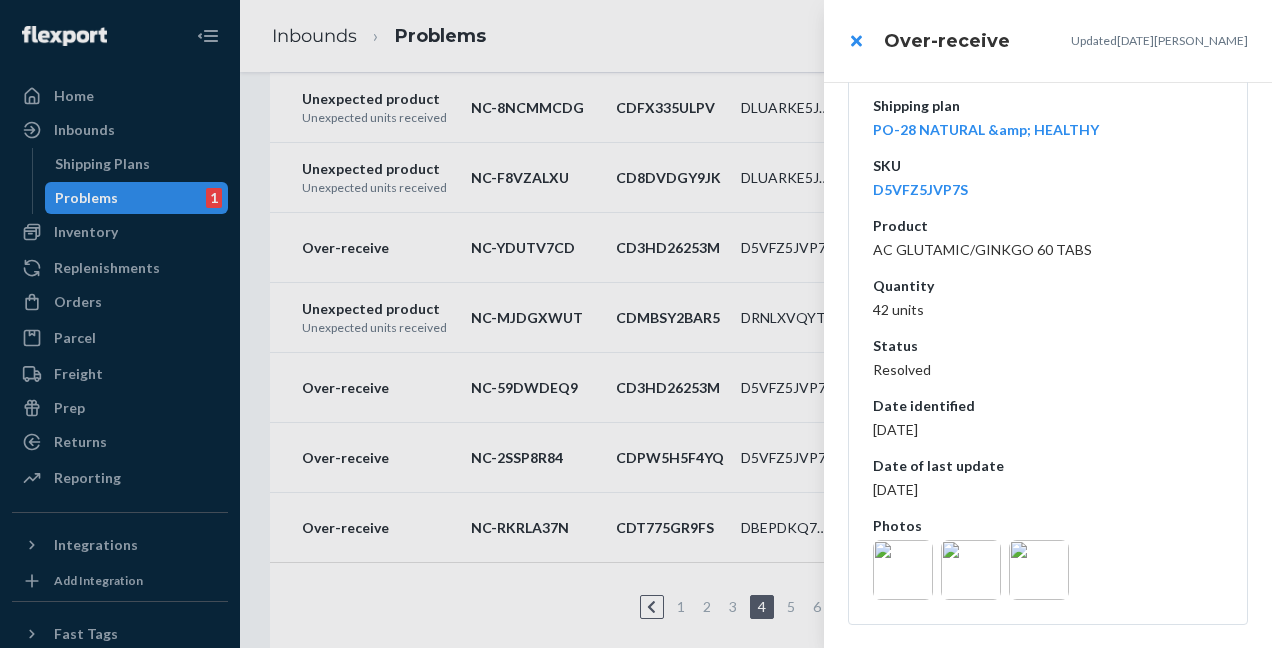 click at bounding box center [636, 324] 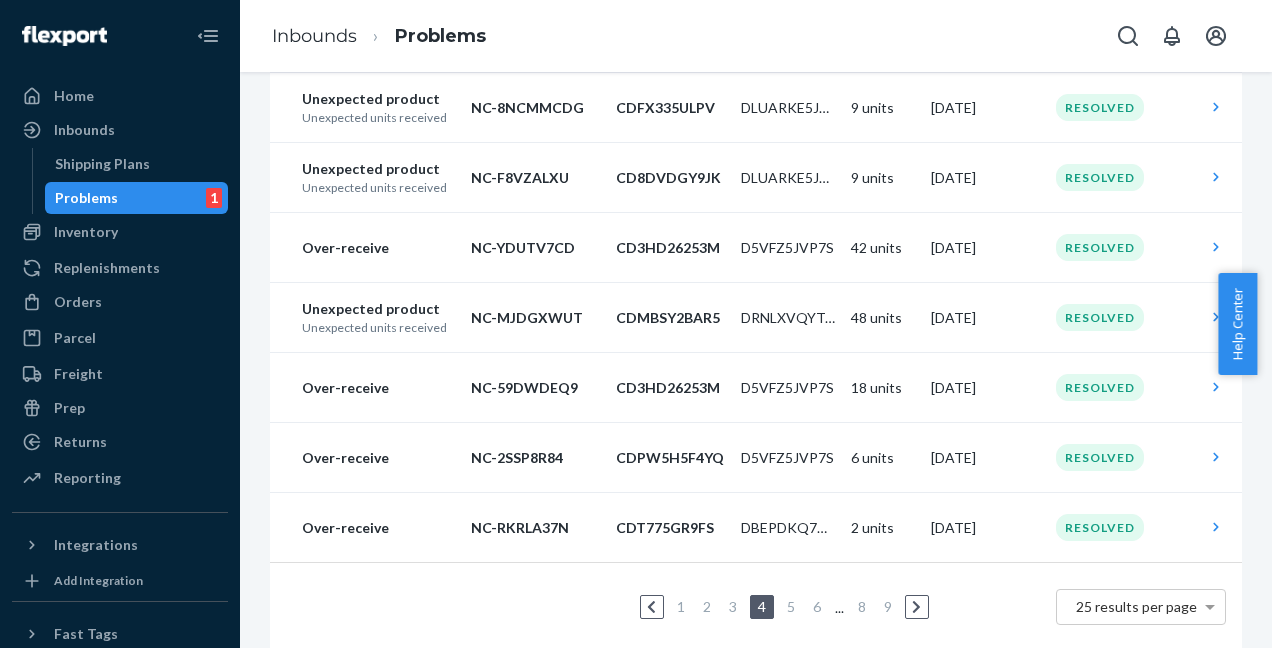 click on "Unexpected product" at bounding box center (378, 99) 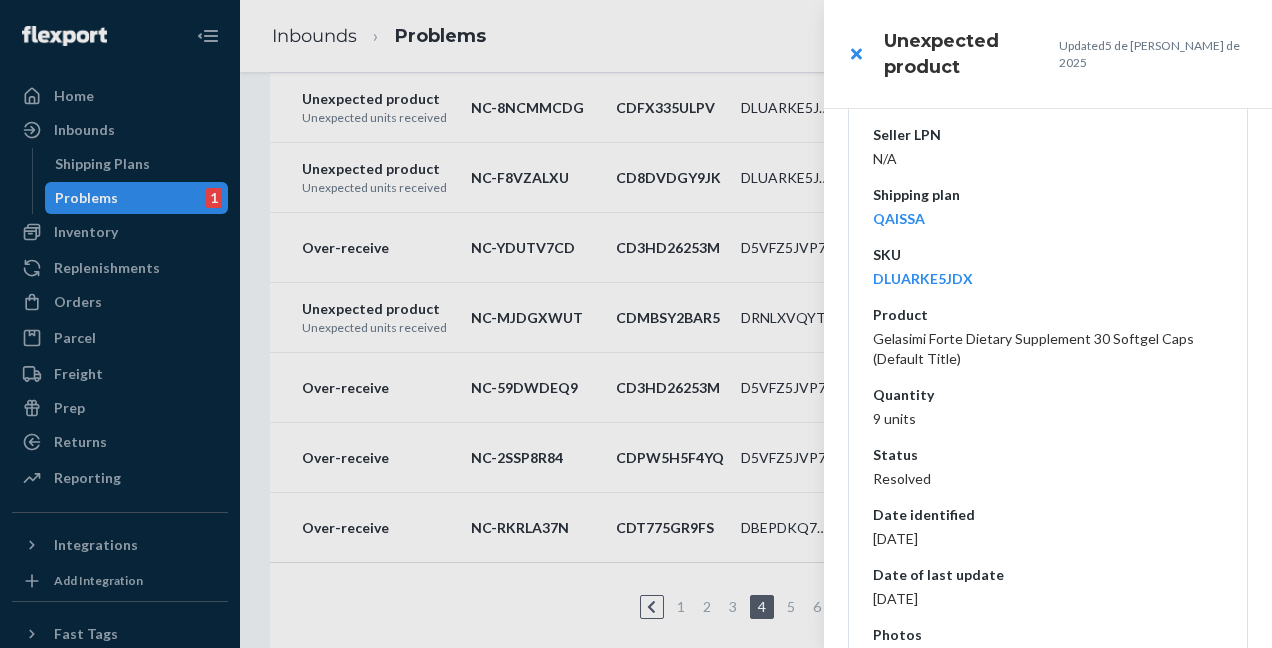scroll, scrollTop: 437, scrollLeft: 0, axis: vertical 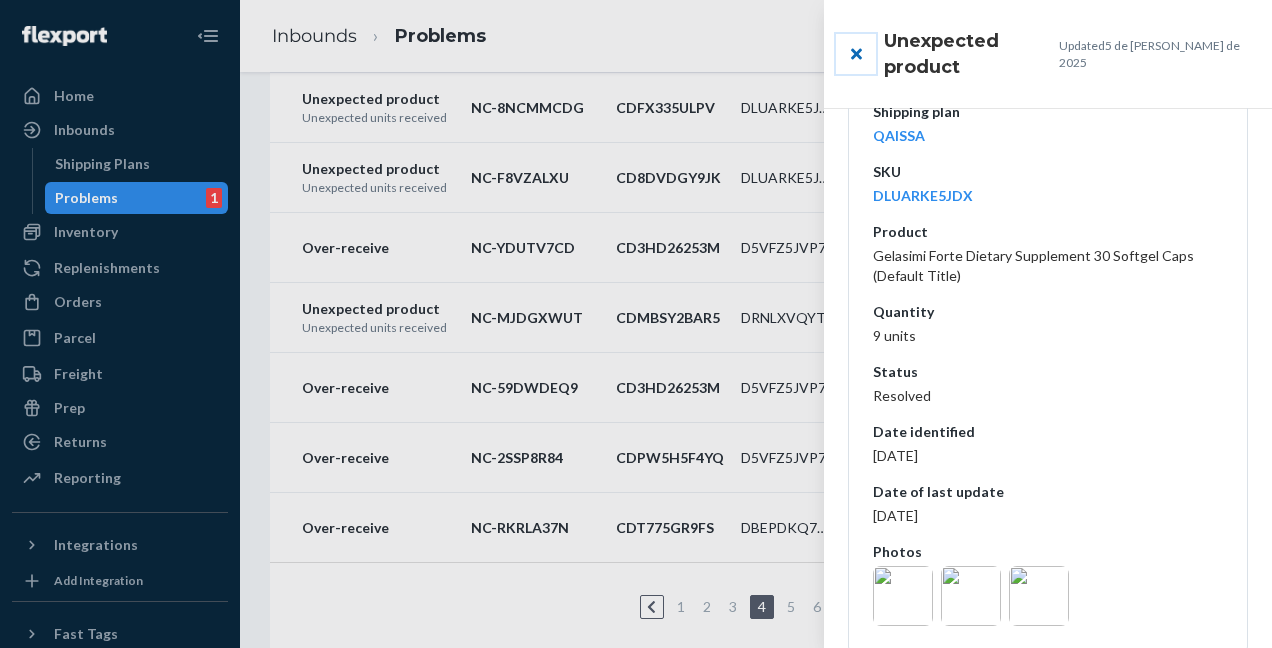 click at bounding box center (856, 54) 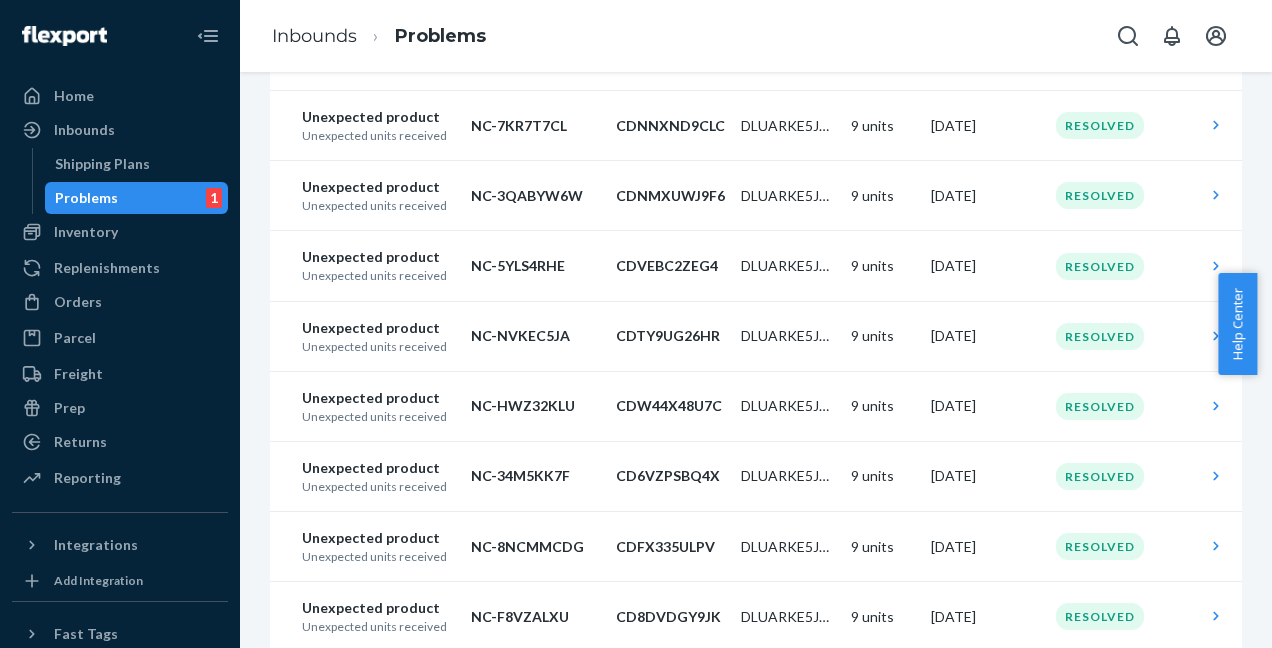scroll, scrollTop: 1030, scrollLeft: 0, axis: vertical 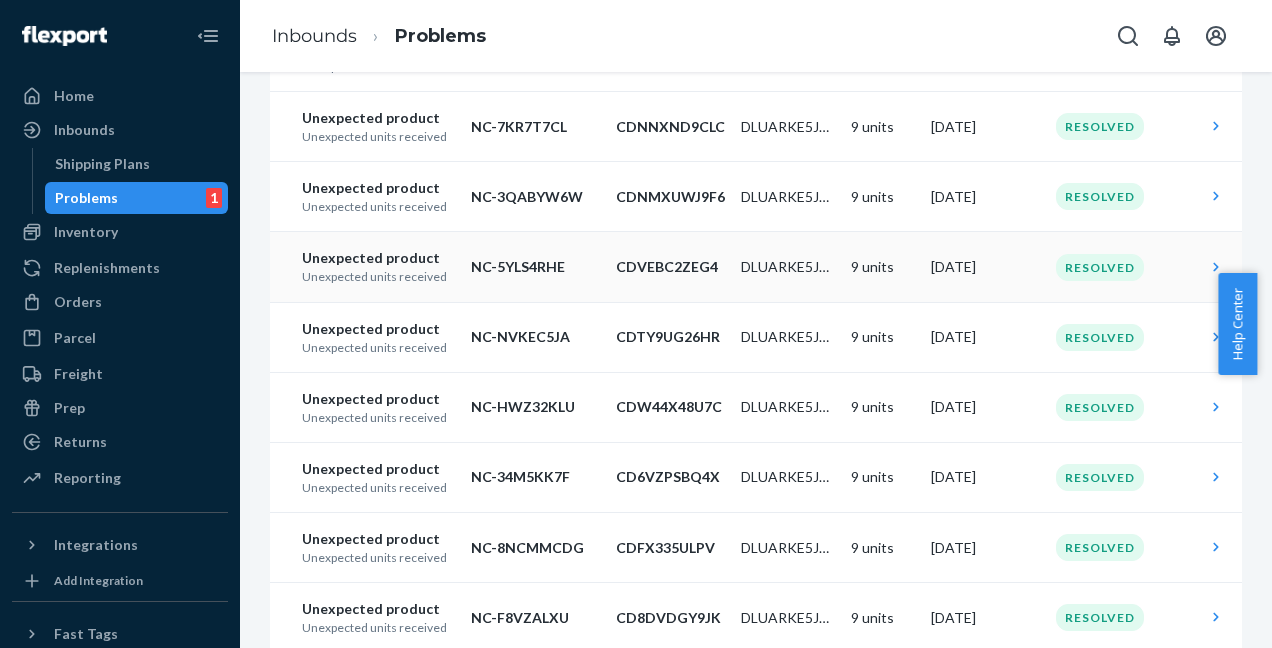 click on "Unexpected product" at bounding box center (378, 258) 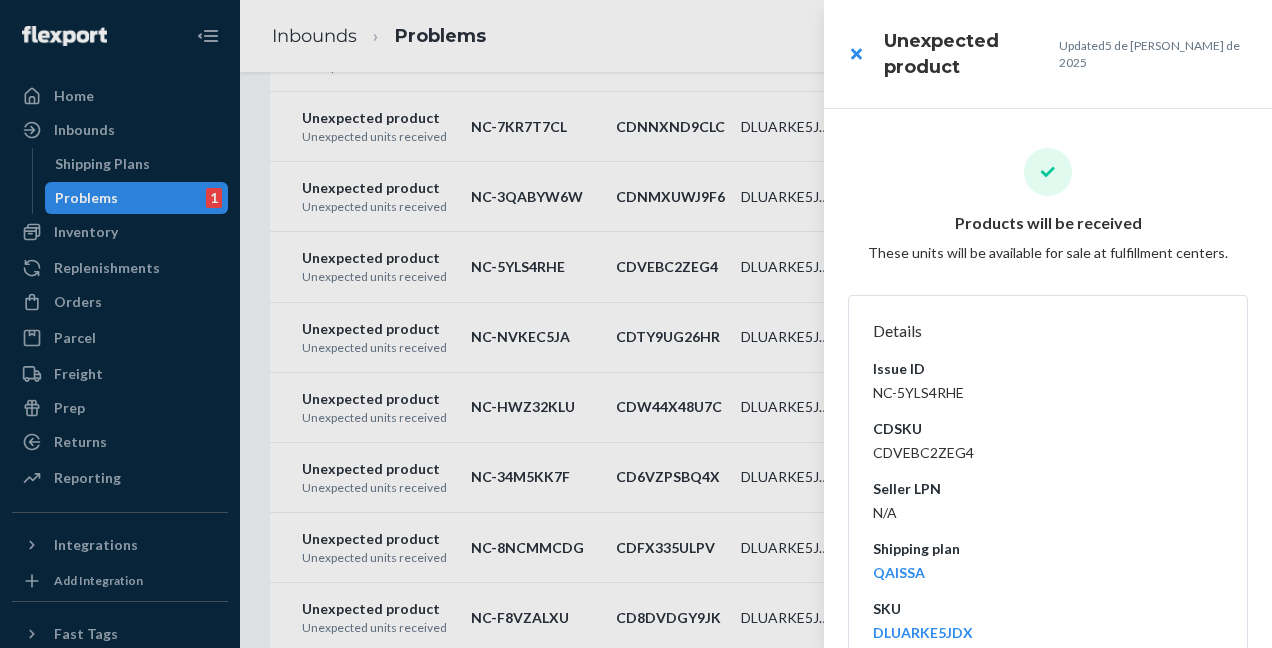 scroll, scrollTop: 437, scrollLeft: 0, axis: vertical 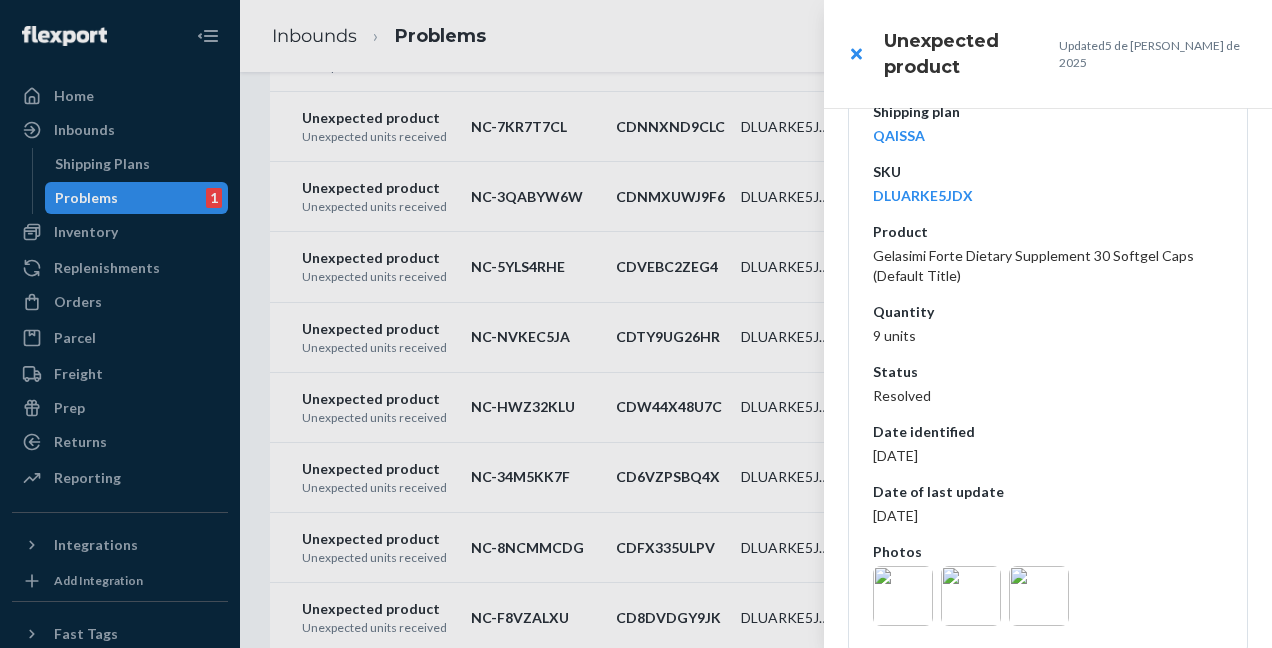 click at bounding box center [636, 324] 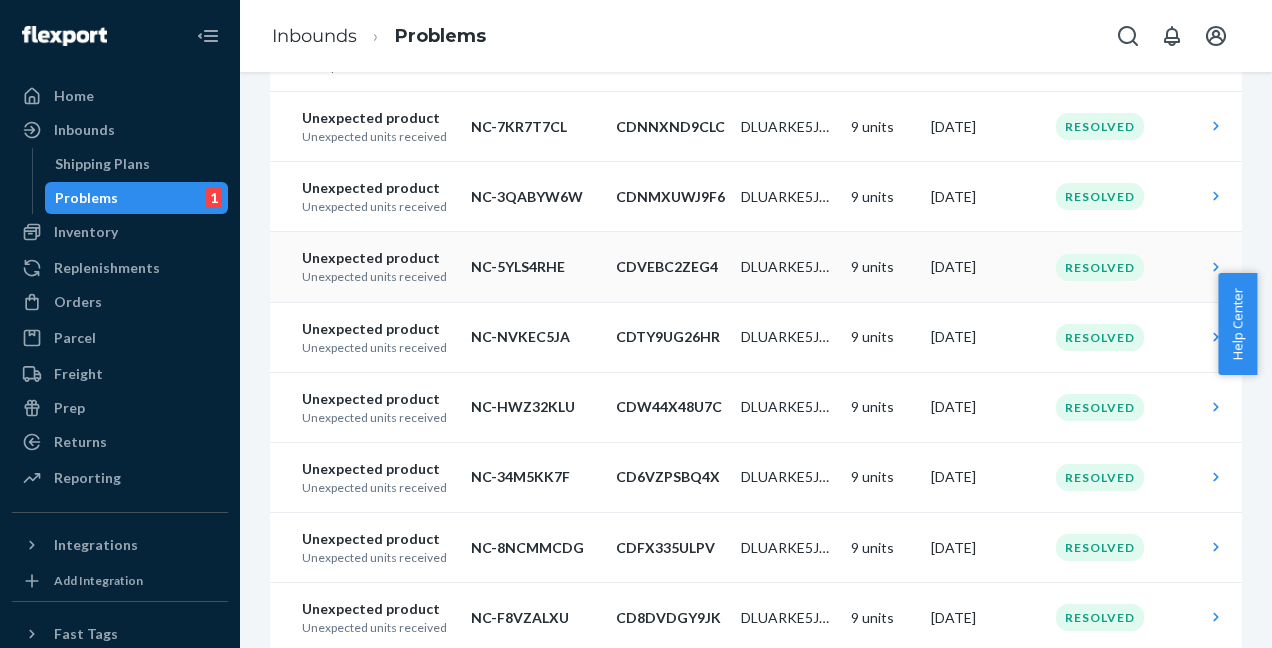 click on "Unexpected product" at bounding box center [378, 258] 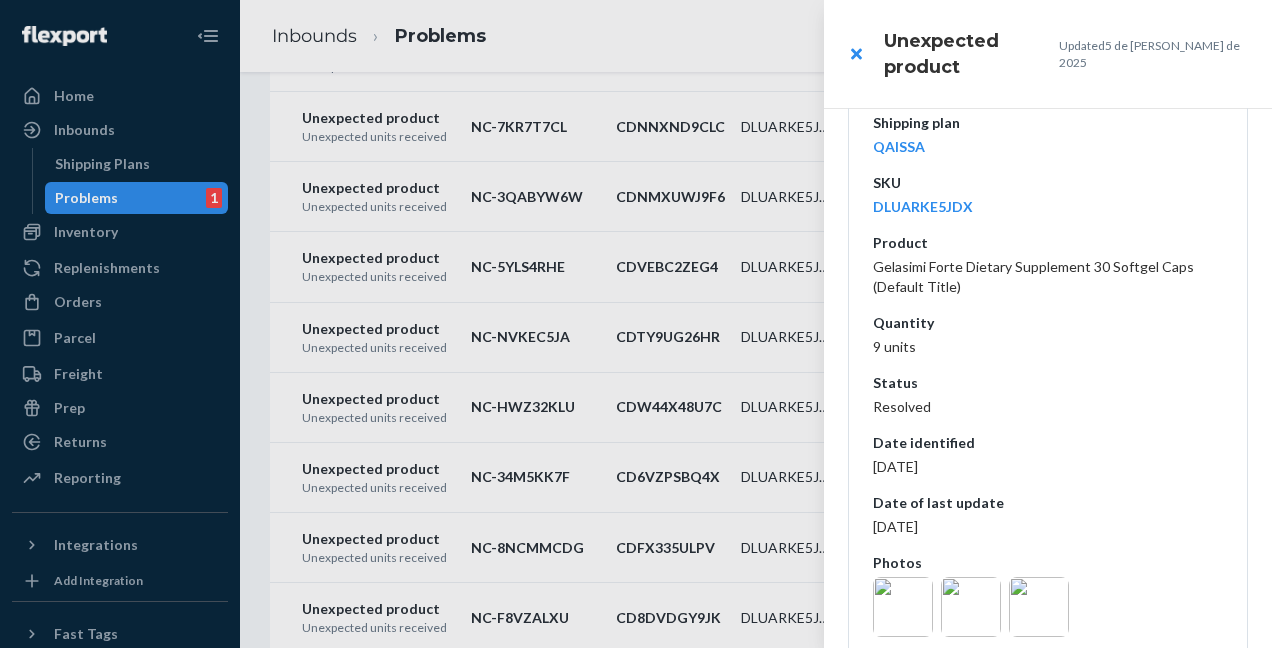 scroll, scrollTop: 0, scrollLeft: 0, axis: both 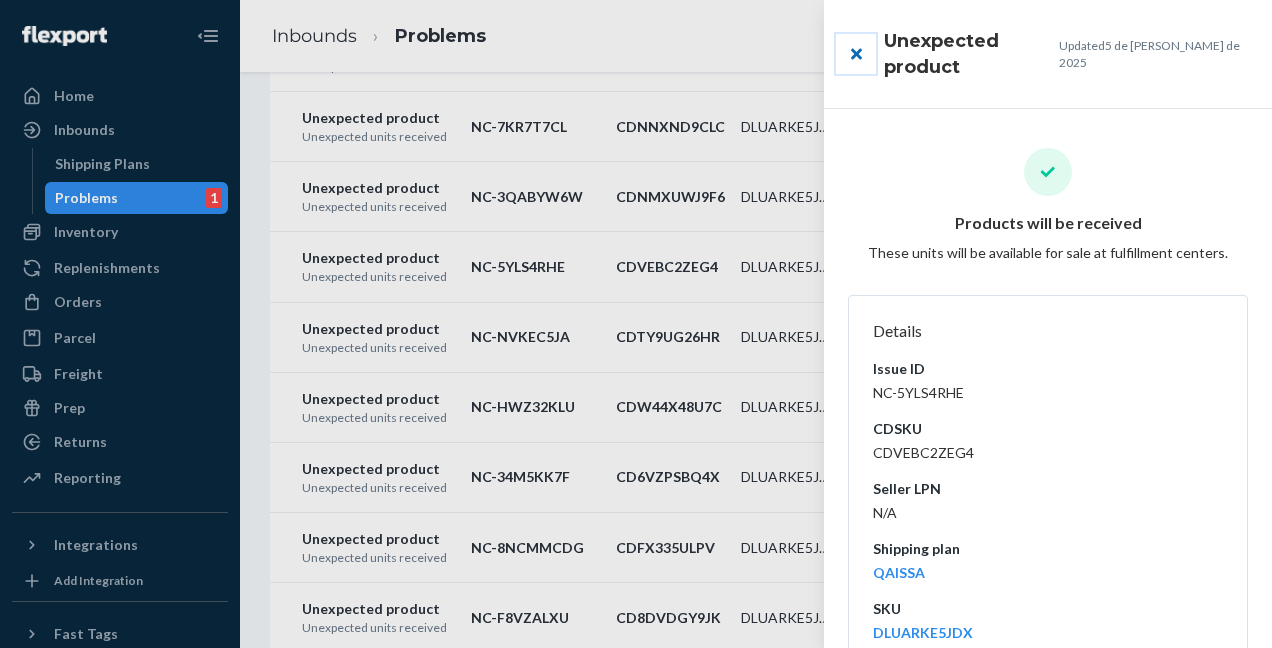 click at bounding box center (856, 54) 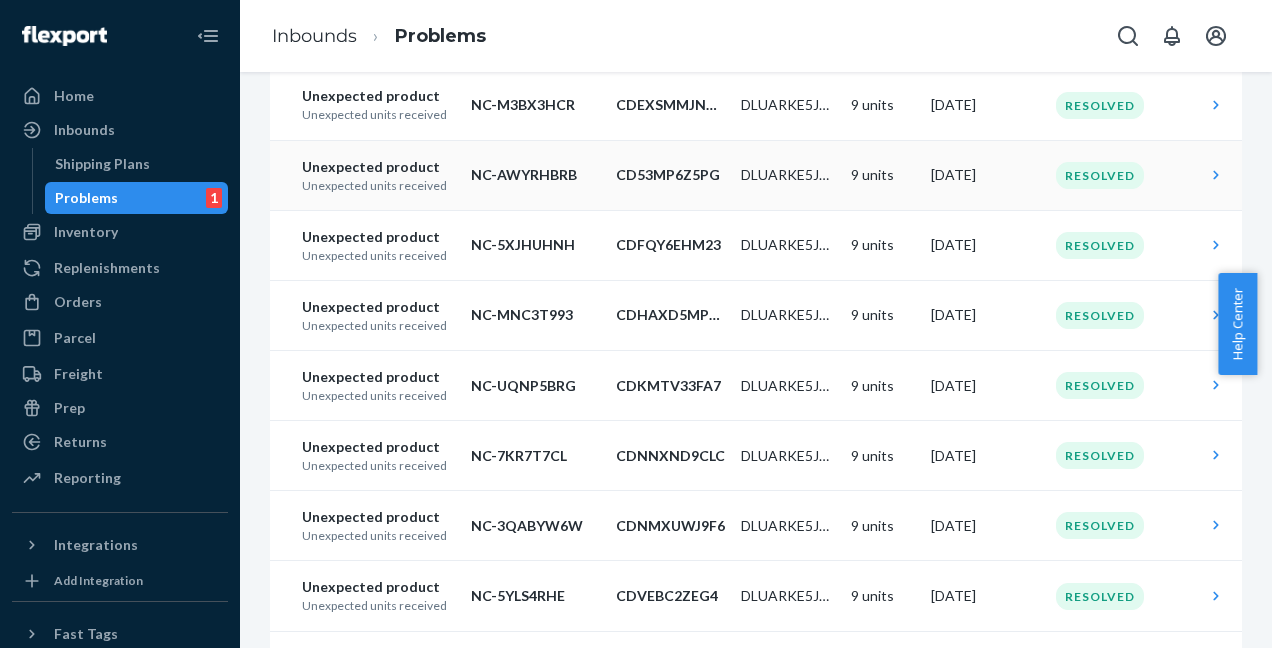 scroll, scrollTop: 670, scrollLeft: 0, axis: vertical 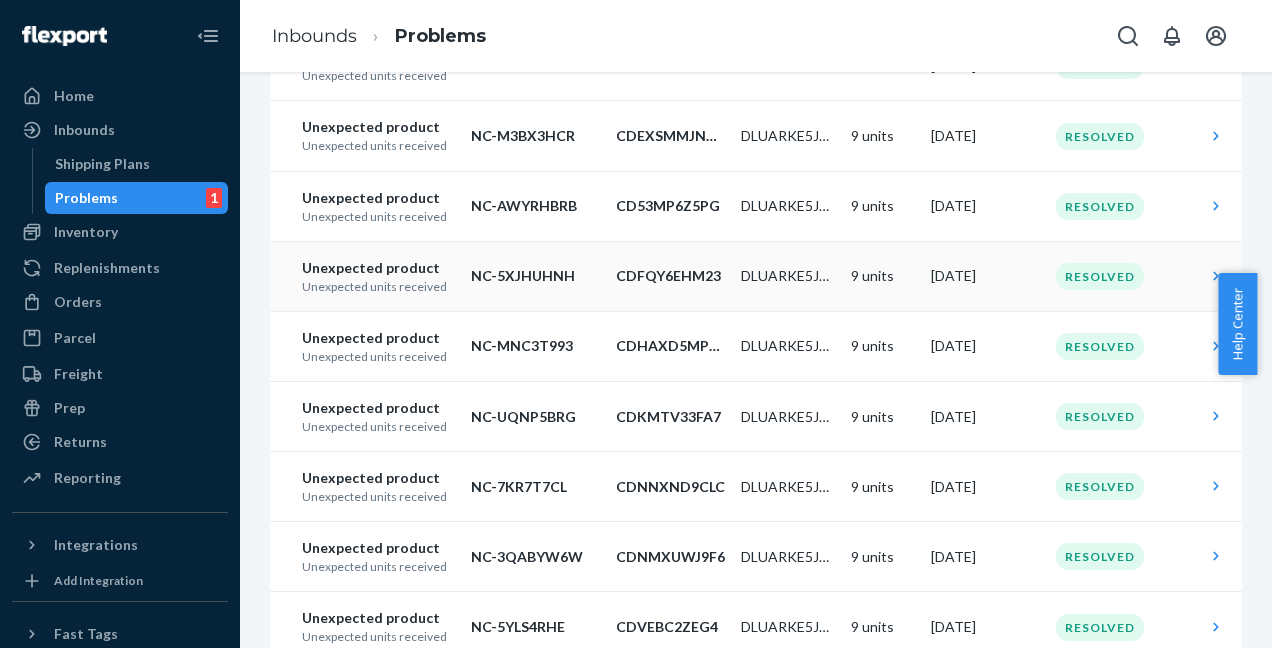 click on "NC-5XJHUHNH" at bounding box center (535, 276) 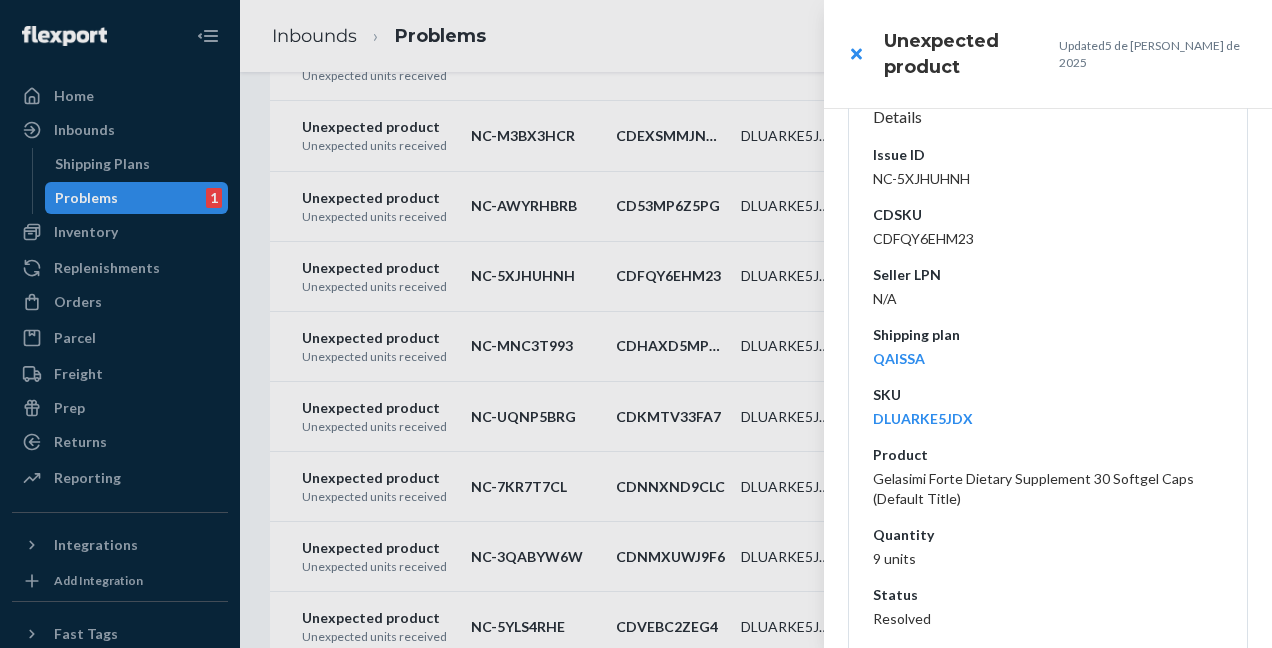 scroll, scrollTop: 0, scrollLeft: 0, axis: both 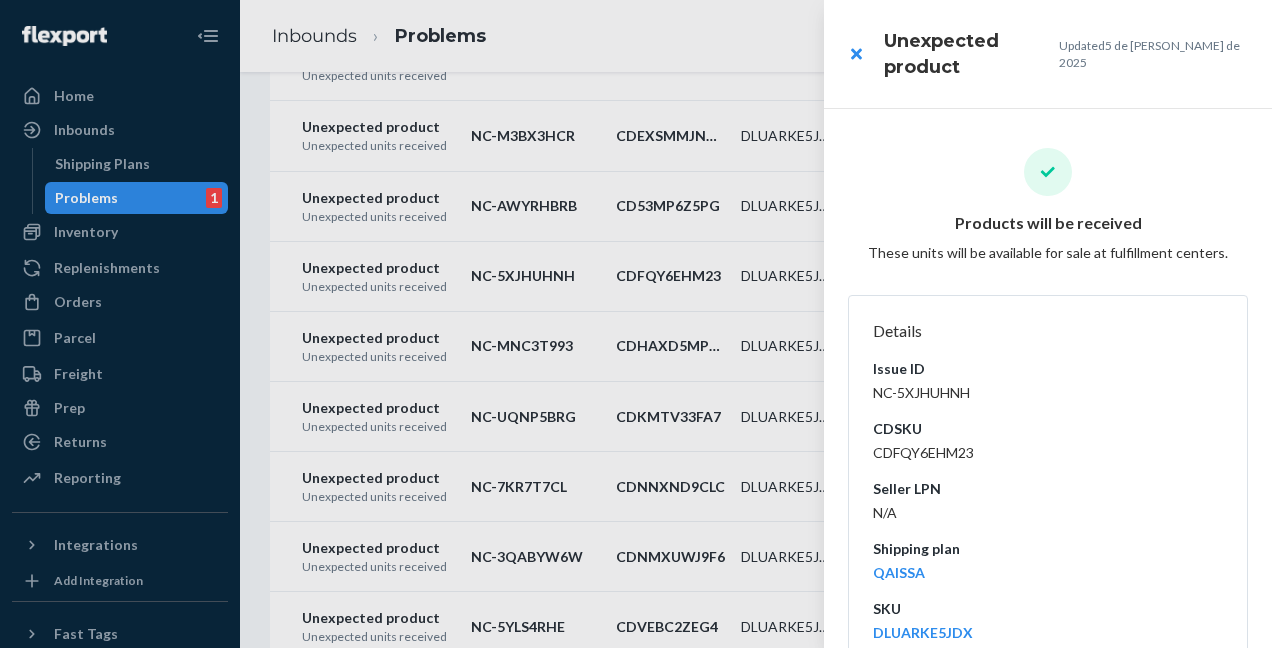 click at bounding box center [636, 324] 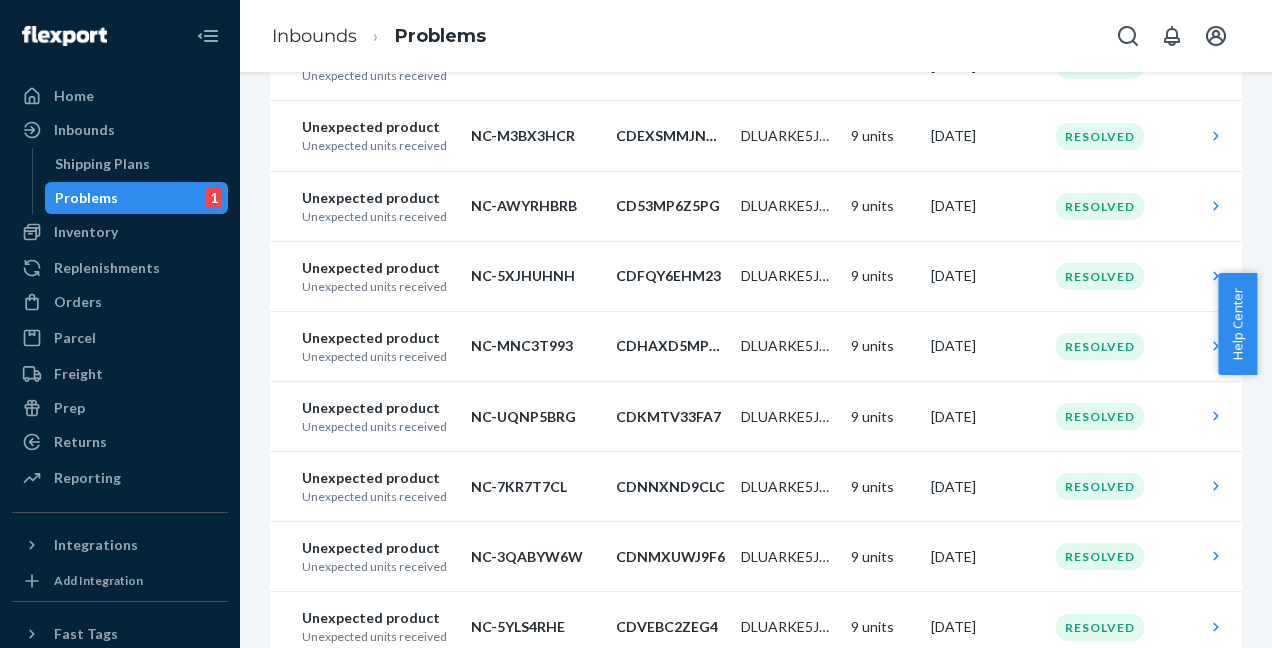 click on "Home Inbounds Shipping Plans Problems 1 Inventory Products Replenishments Orders Ecommerce Orders Wholesale Orders Parcel Parcel orders Integrations Freight Prep Returns All Returns Get Onboarded Reporting Reports Analytics Integrations Add Integration Fast Tags Add Fast Tag Settings Talk to Support Help Center Give Feedback Inbounds Problems All problem types All problem statuses Problem Type Issue ID Box Label SKU Qty Date Status Unexpected product Unexpected units received NC-ZBCKCYGP CD2JKPEUHJU DLPXWSKZPDC 72   units [DATE] Resolved Unexpected product Unexpected units received NC-4LEPSEVP CDMNTDB97E2 DLUARKE5JDX 9   units [DATE] Resolved Unexpected product Unexpected units received NC-AMEGEAZN CDYUH4HE82N DLUARKE5JDX 9   units [DATE] Resolved Unexpected product Unexpected units received NC-NKWMCKW4 CDAJTGHNH2A DLUARKE5JDX 9   units [DATE] Resolved Unexpected product Unexpected units received NC-3FMZ6NJX CDRWX4QY8TH DLUARKE5JDX 9   units [DATE] Resolved Unexpected product 9   9" at bounding box center [636, 324] 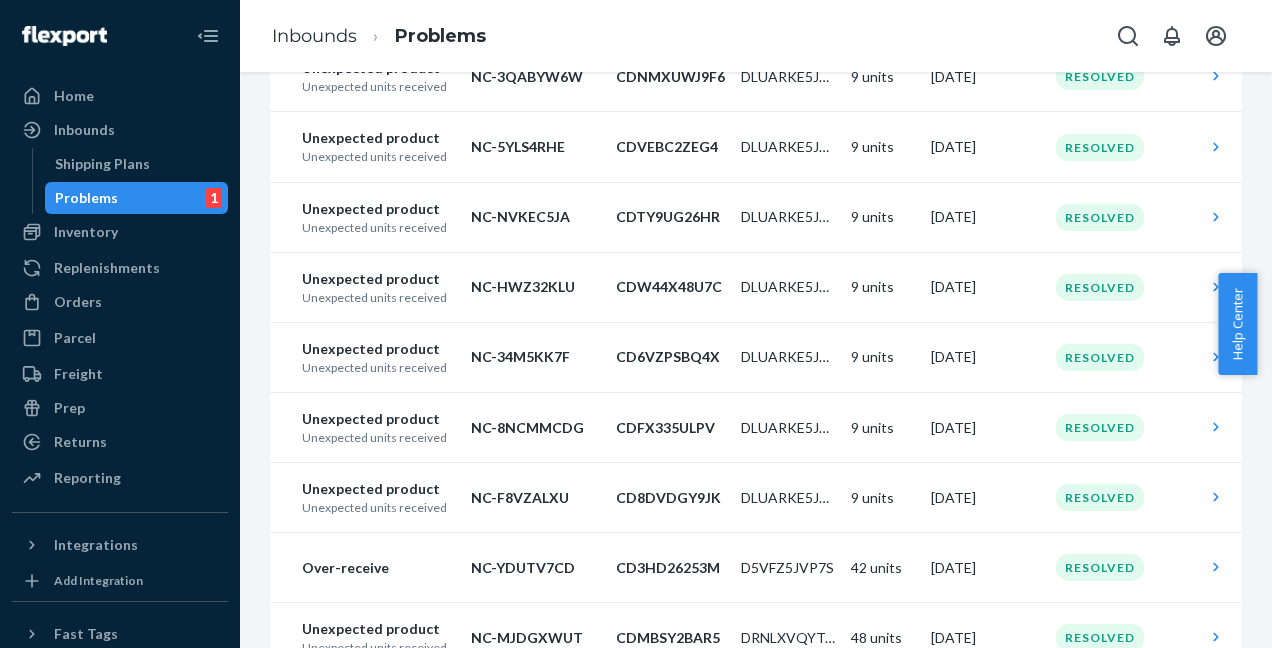 scroll, scrollTop: 1190, scrollLeft: 0, axis: vertical 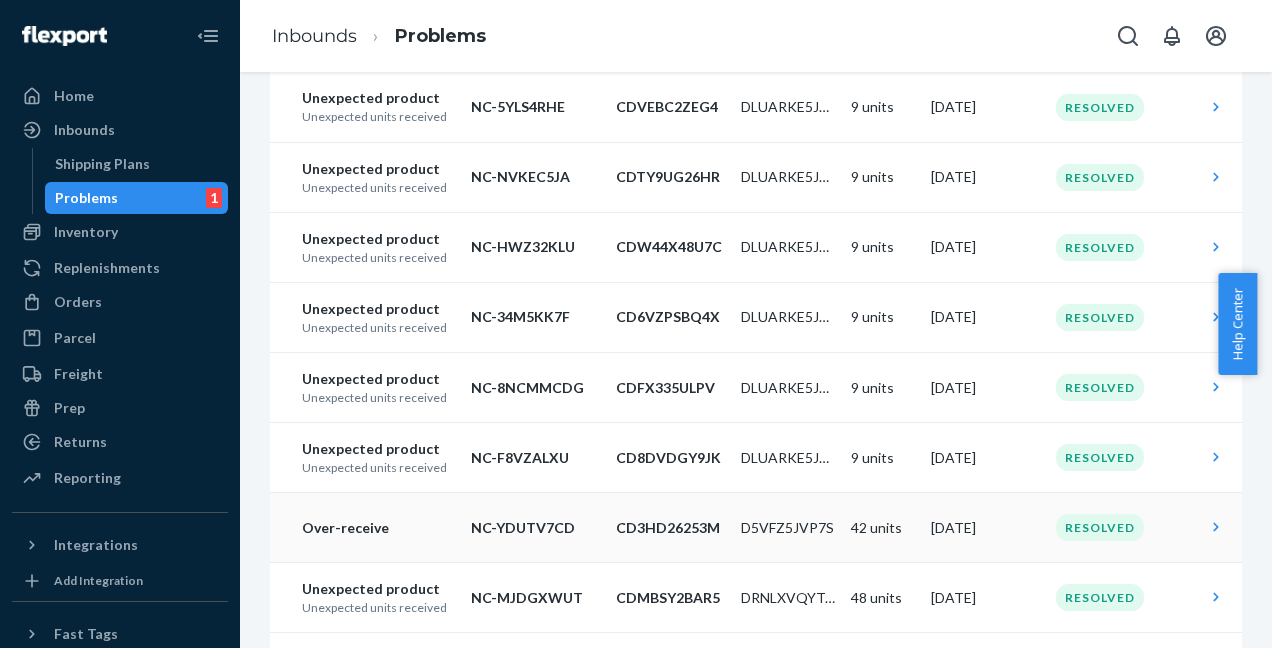 click on "NC-YDUTV7CD" at bounding box center [535, 528] 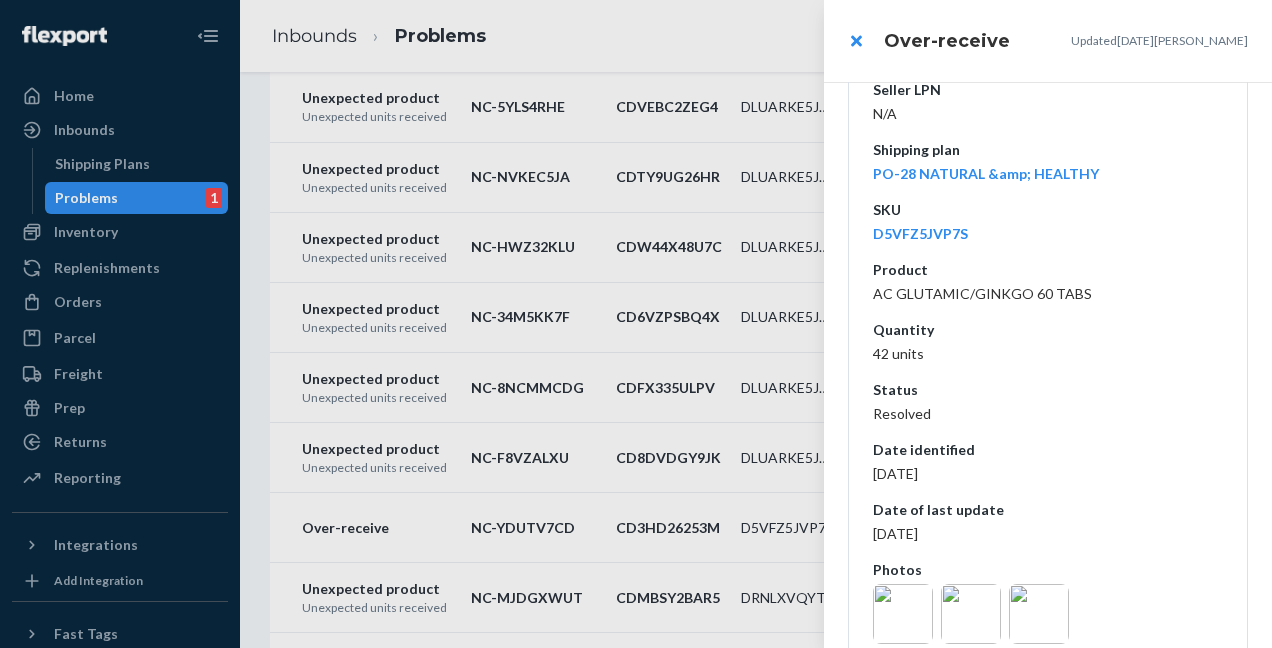 scroll, scrollTop: 417, scrollLeft: 0, axis: vertical 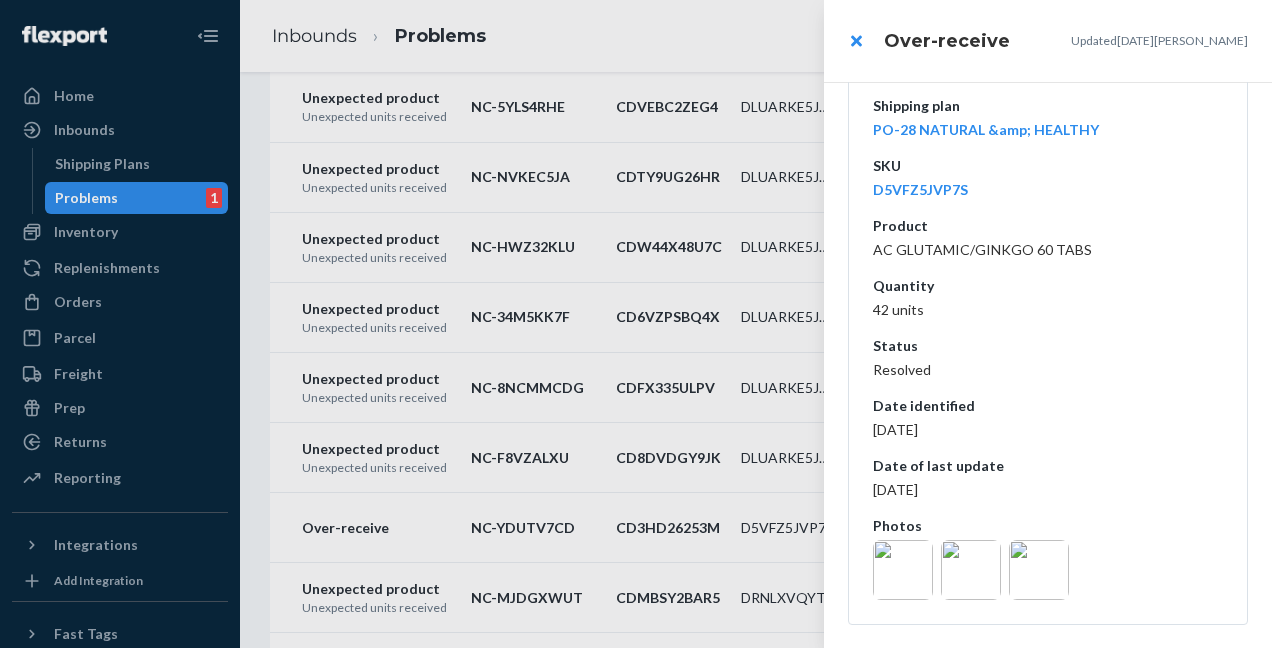click at bounding box center (903, 570) 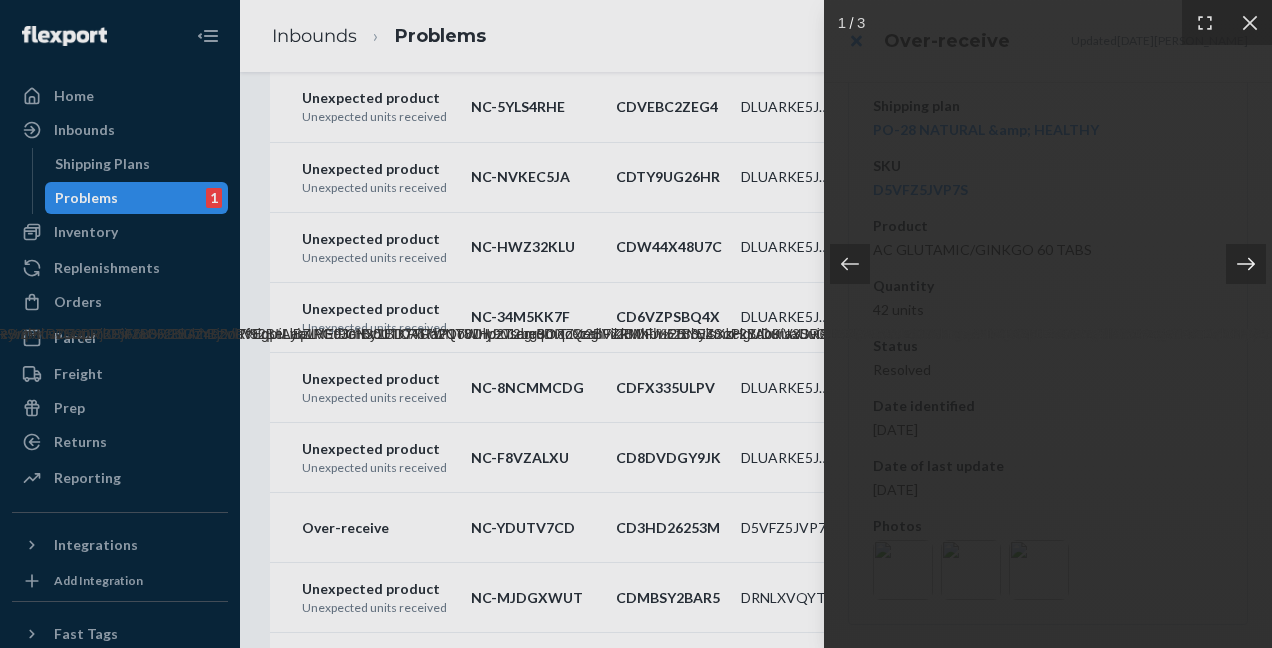 click 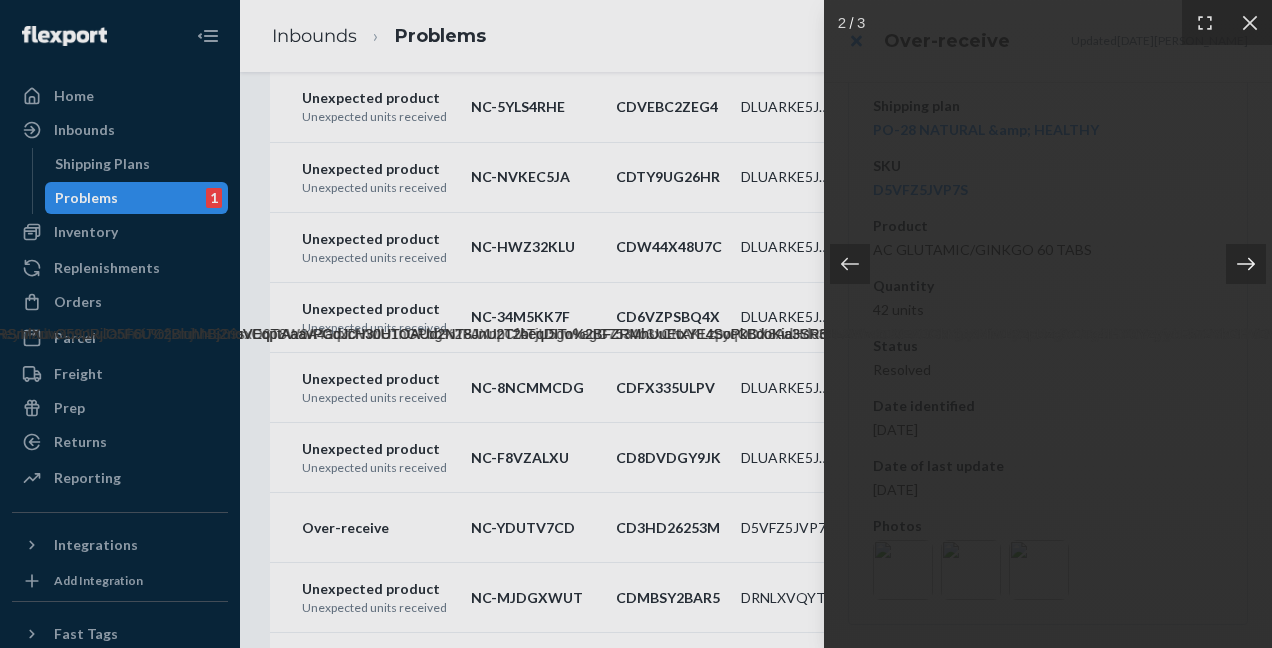 click 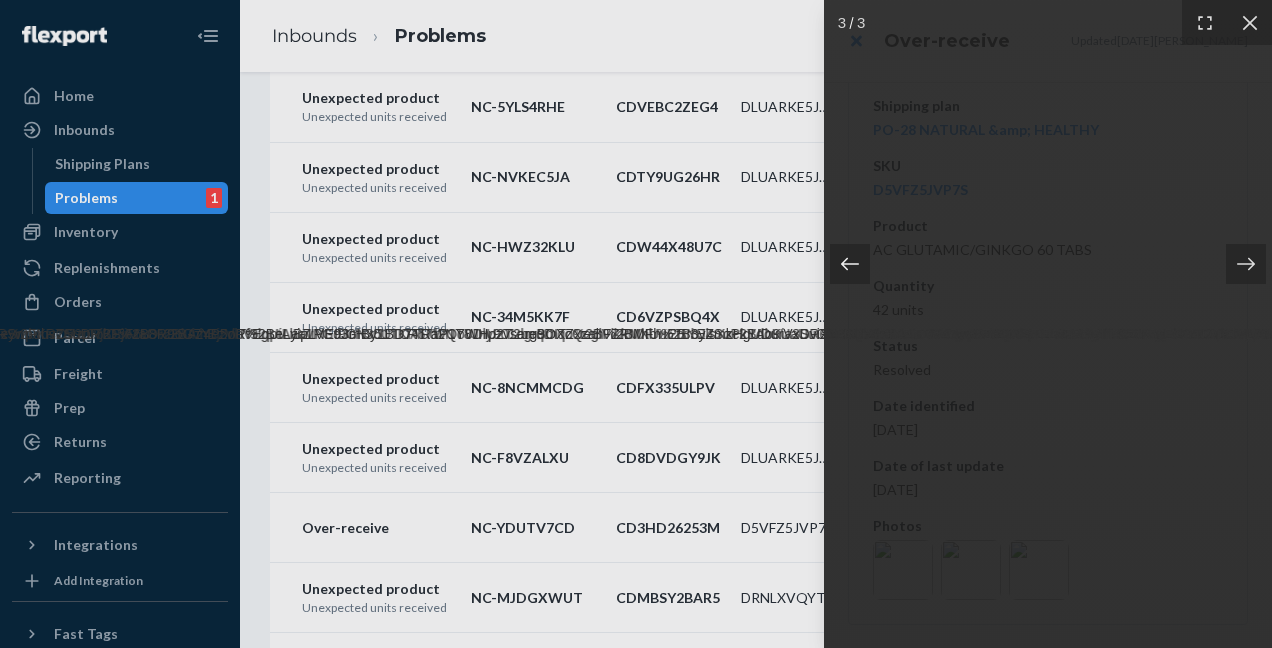 click at bounding box center (850, 264) 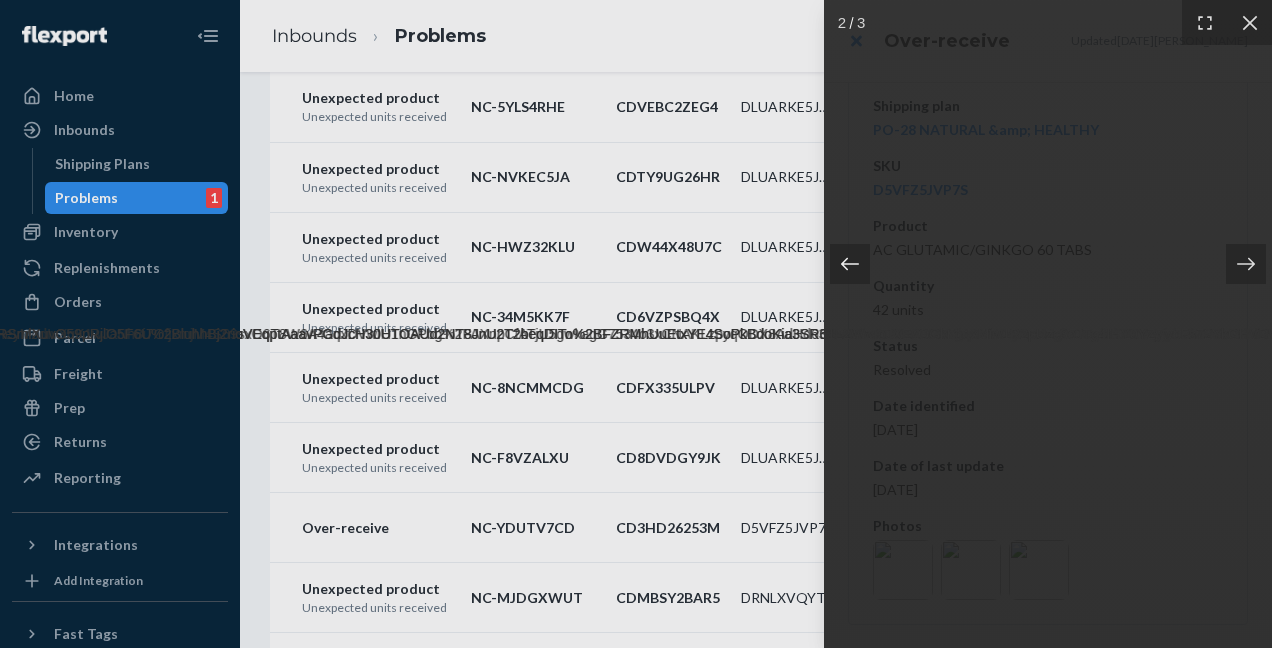 click at bounding box center (850, 264) 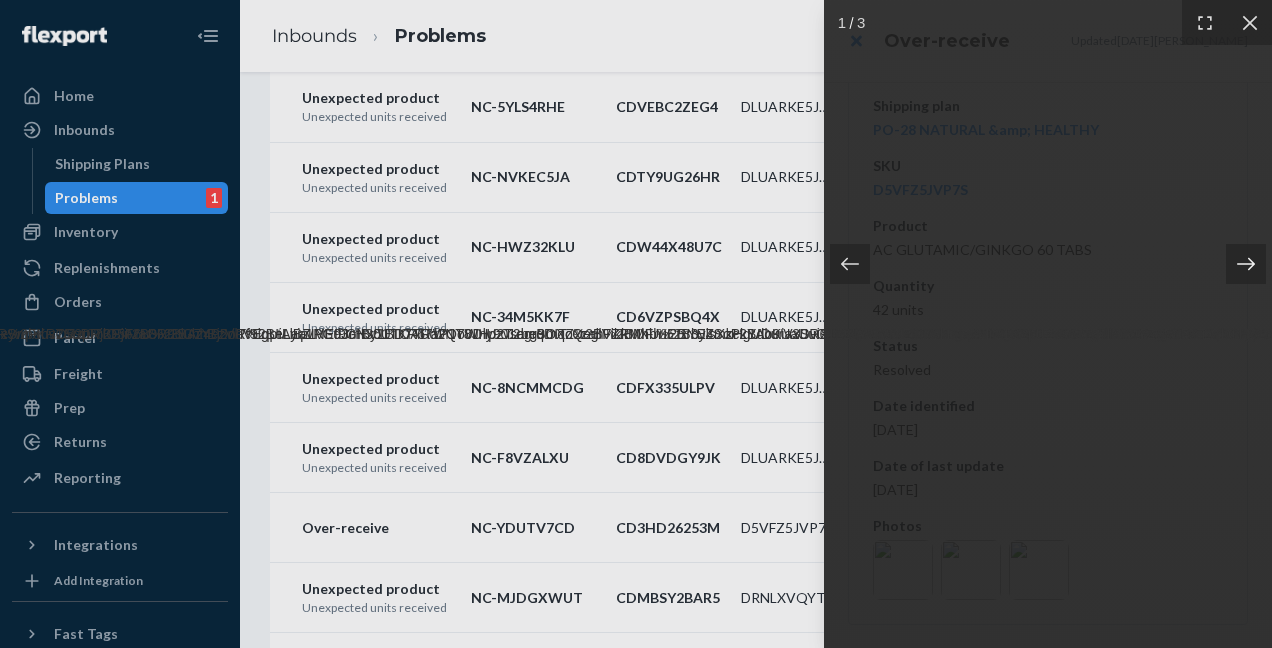 click at bounding box center [1246, 264] 